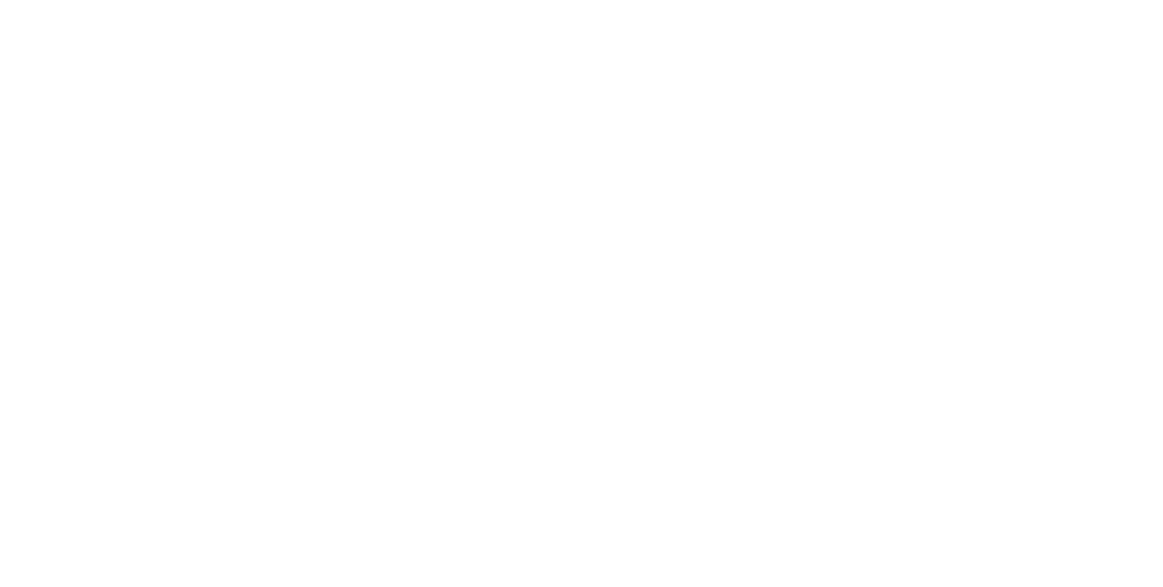 scroll, scrollTop: 0, scrollLeft: 0, axis: both 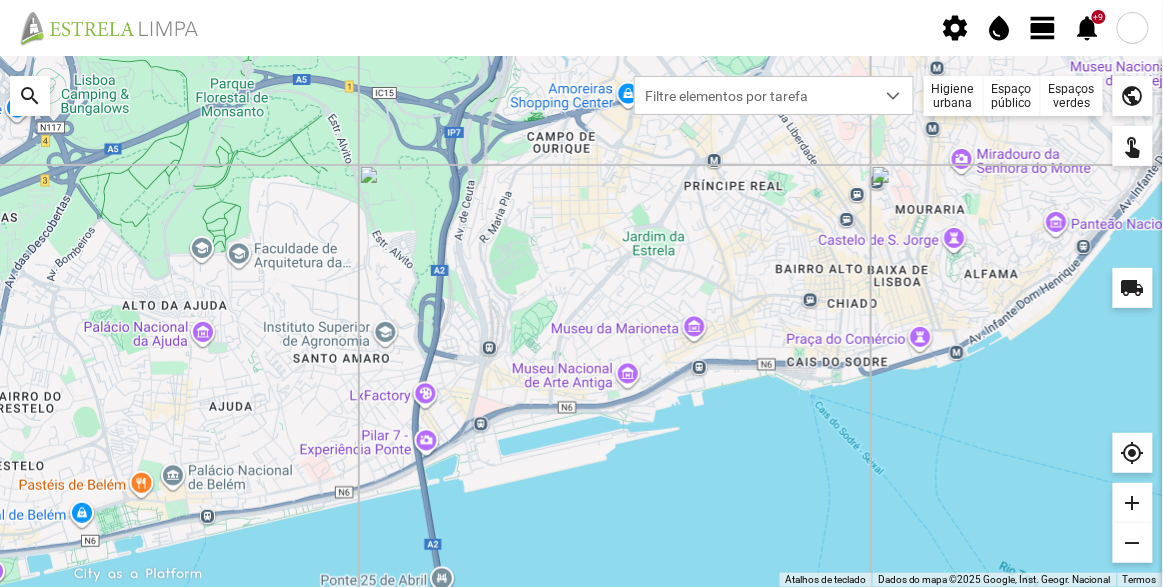 click on "Espaços verdes" 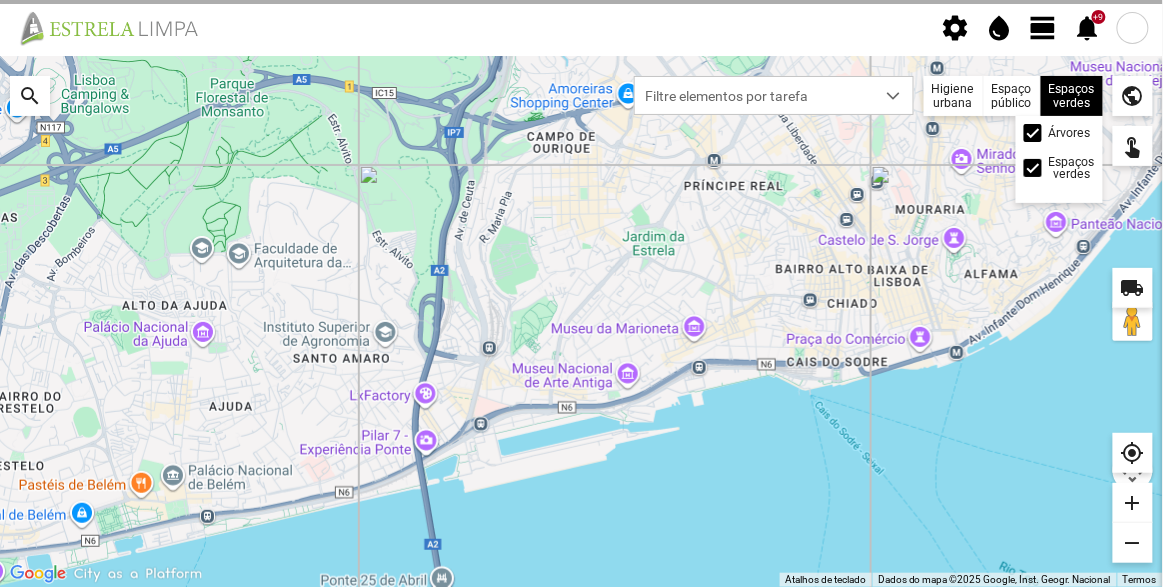 click on "Árvores" 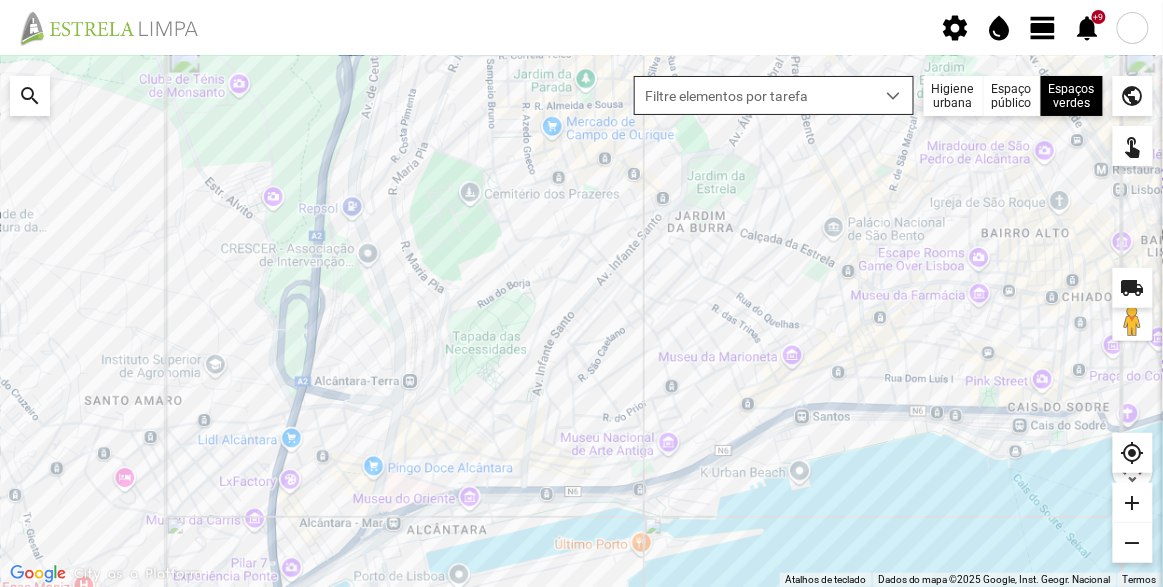 click on "Filtre elementos por tarefa" at bounding box center [774, 95] 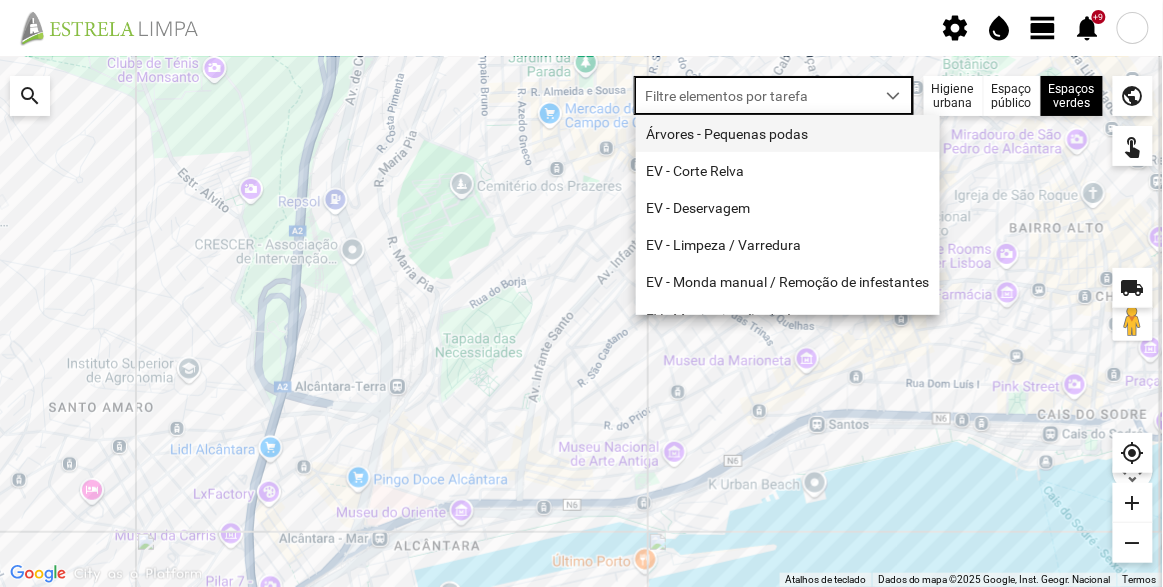 scroll, scrollTop: 10, scrollLeft: 84, axis: both 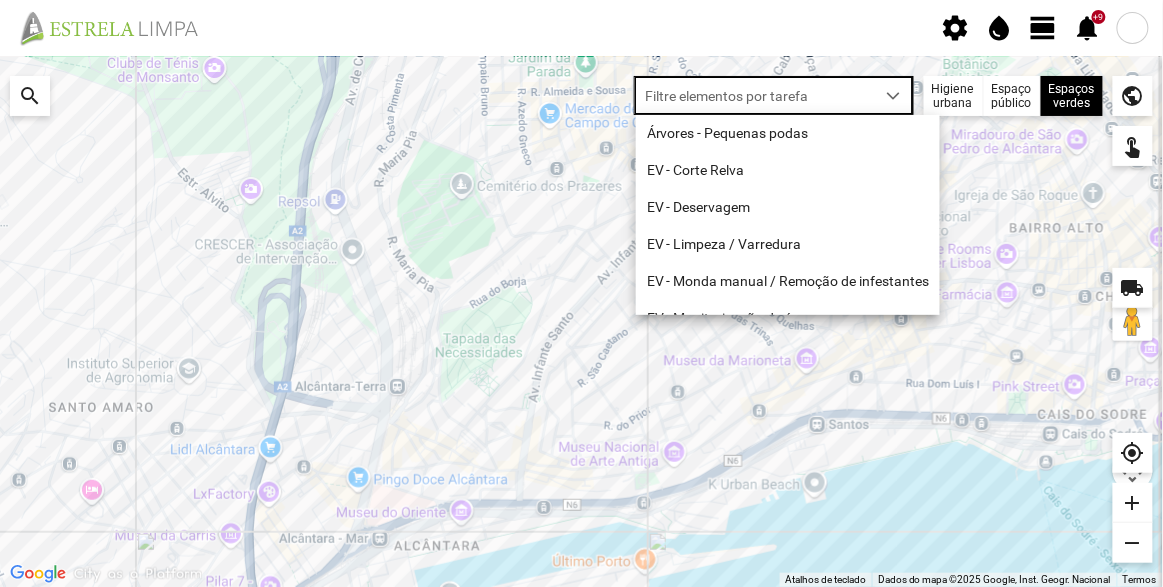 click on "view_day" 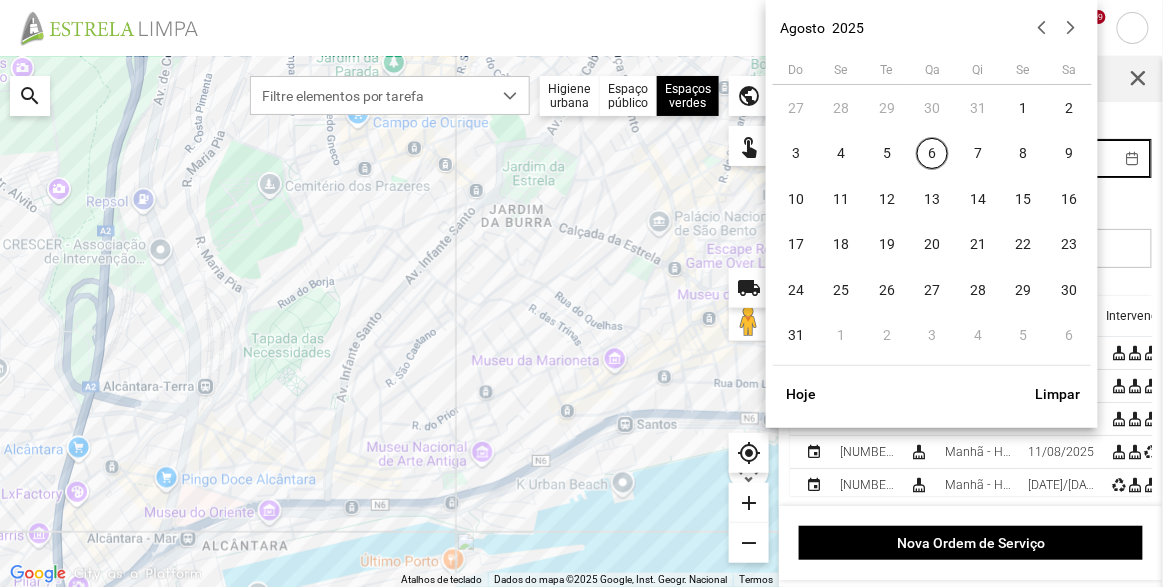 click on "settings  water_drop   view_day   +9   notifications
Para navegar no mapa com gestos de toque, toque duas vezes sem soltar no mapa e, em seguida, arraste-o. ← Mover para a esquerda → Mover para a direita ↑ Mover para cima ↓ Mover para baixo + Aumentar (zoom) - Diminuir (zoom) Casa Avançar 75% para a esquerda Fim Avançar 75% para a direita Página para cima Avançar 75% para cima Página para baixo Avançar 75% para baixo Atalhos de teclado Dados do mapa Dados do mapa ©2025 Google, Inst. Geogr. Nacional Dados do mapa ©2025 Google, Inst. Geogr. Nacional 200 m  Clique no botão para alternar entre as unidades métricas e imperiais Termos Comunicar um erro no mapa local_shipping  search
Filtre elementos por tarefa  Higiene urbana   Espaço público   Espaços verdes  Árvores  Espaços verdes  public  touch_app  my_location add remove Ordens de Serviço Início   Fim   Pesquise em qualquer campo Id  A.F  Turno Data Intervenções  event   [NUMBER]/[DATE]   cleaning_services   Manhã - HU 1   +2" at bounding box center (581, 293) 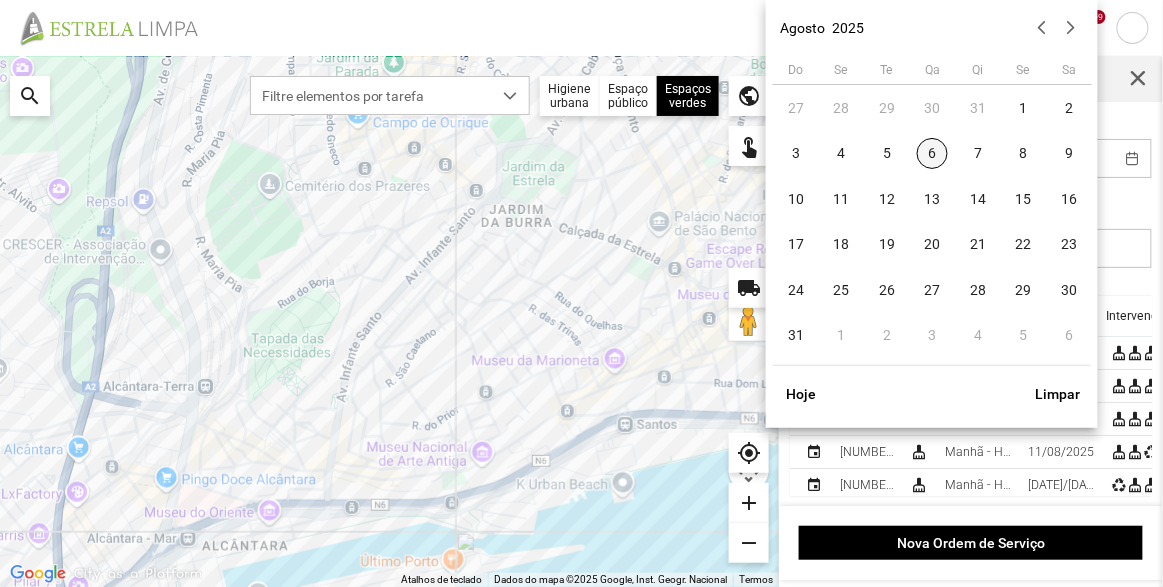 click on "6" at bounding box center [933, 154] 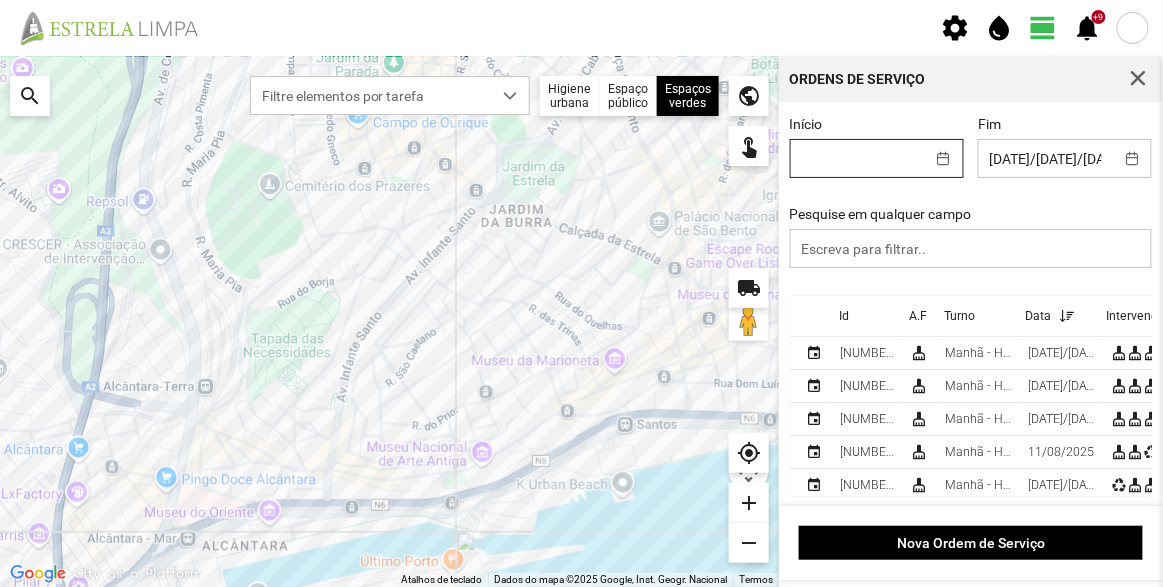 click on "settings  water_drop   view_day   +9   notifications
Para navegar no mapa com gestos de toque, toque duas vezes sem soltar no mapa e, em seguida, arraste-o. ← Mover para a esquerda → Mover para a direita ↑ Mover para cima ↓ Mover para baixo + Aumentar (zoom) - Diminuir (zoom) Casa Avançar 75% para a esquerda Fim Avançar 75% para a direita Página para cima Avançar 75% para cima Página para baixo Avançar 75% para baixo Atalhos de teclado Dados do mapa Dados do mapa ©2025 Google, Inst. Geogr. Nacional Dados do mapa ©2025 Google, Inst. Geogr. Nacional 200 m  Clique no botão para alternar entre as unidades métricas e imperiais Termos Comunicar um erro no mapa local_shipping  search
Filtre elementos por tarefa  Higiene urbana   Espaço público   Espaços verdes  Árvores  Espaços verdes  public  touch_app  my_location add remove Ordens de Serviço Início   Fim [DATE]/[DATE]   Pesquise em qualquer campo Id  A.F  Turno Data Intervenções  event   [NUMBER]/[DATE]   cleaning_services   +2" at bounding box center [581, 293] 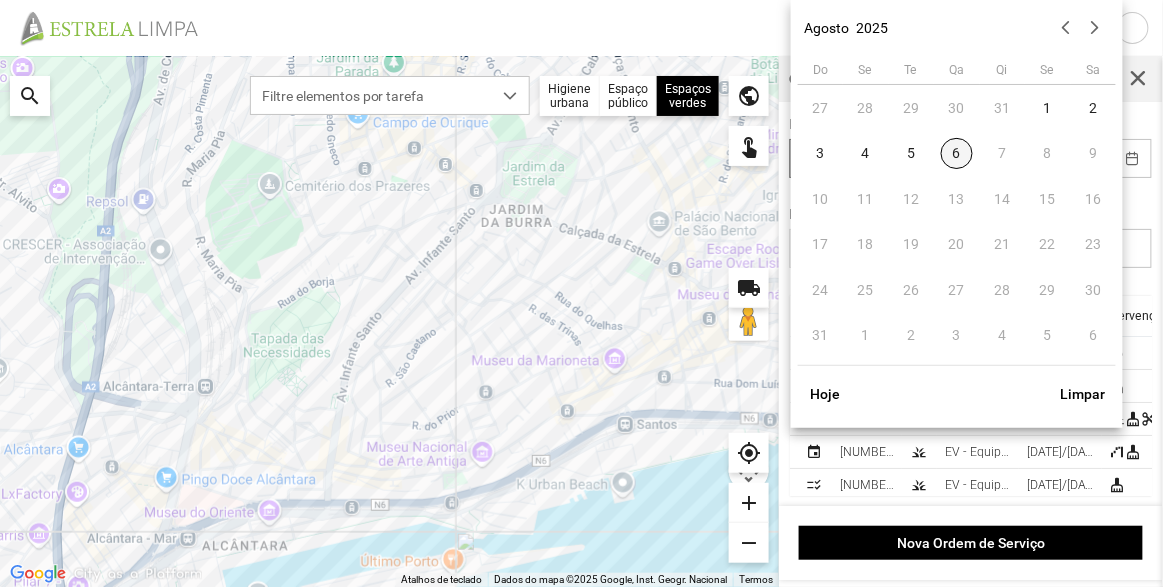 click on "6" at bounding box center [957, 154] 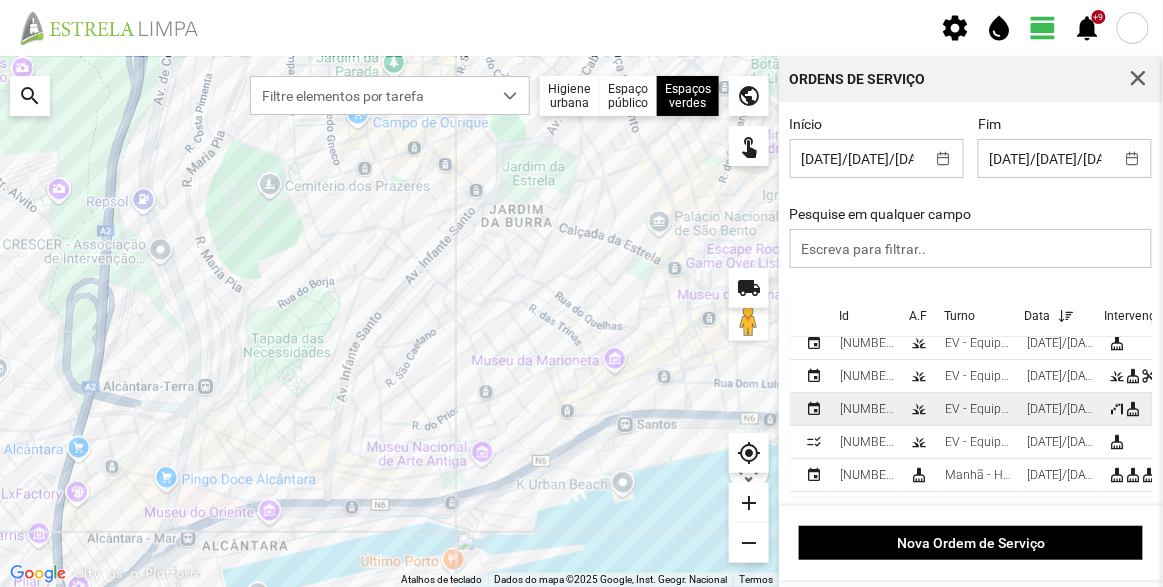 scroll, scrollTop: 0, scrollLeft: 0, axis: both 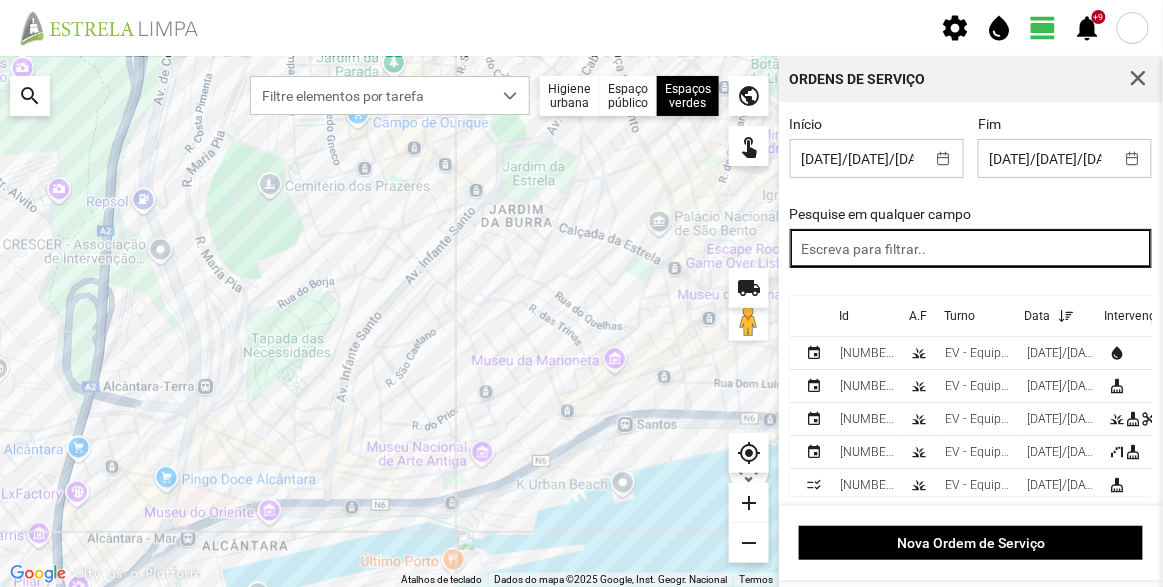 click at bounding box center [971, 248] 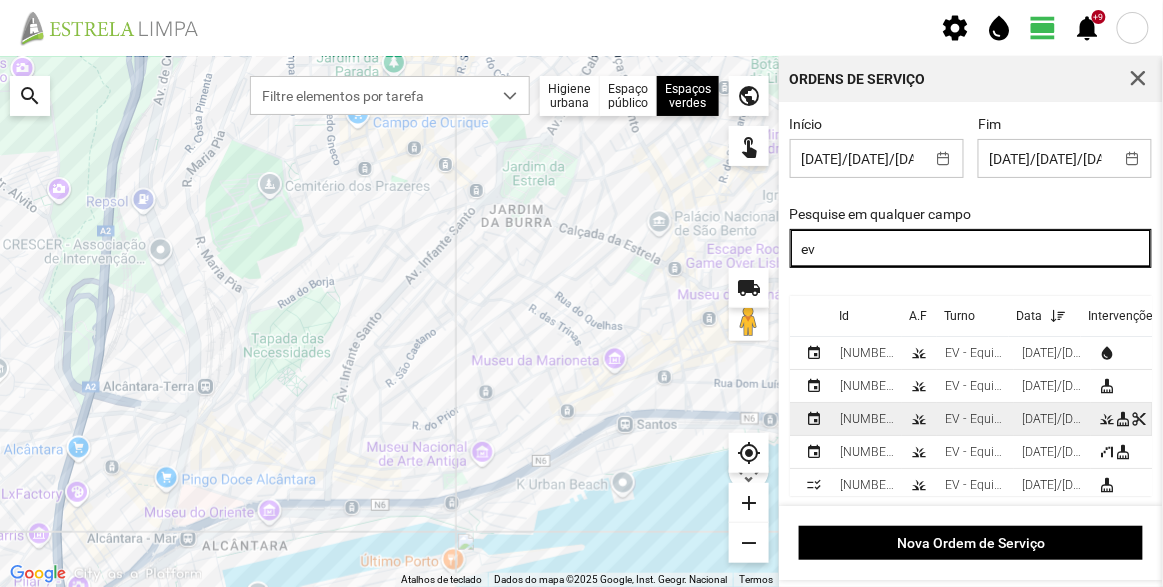 type on "ev" 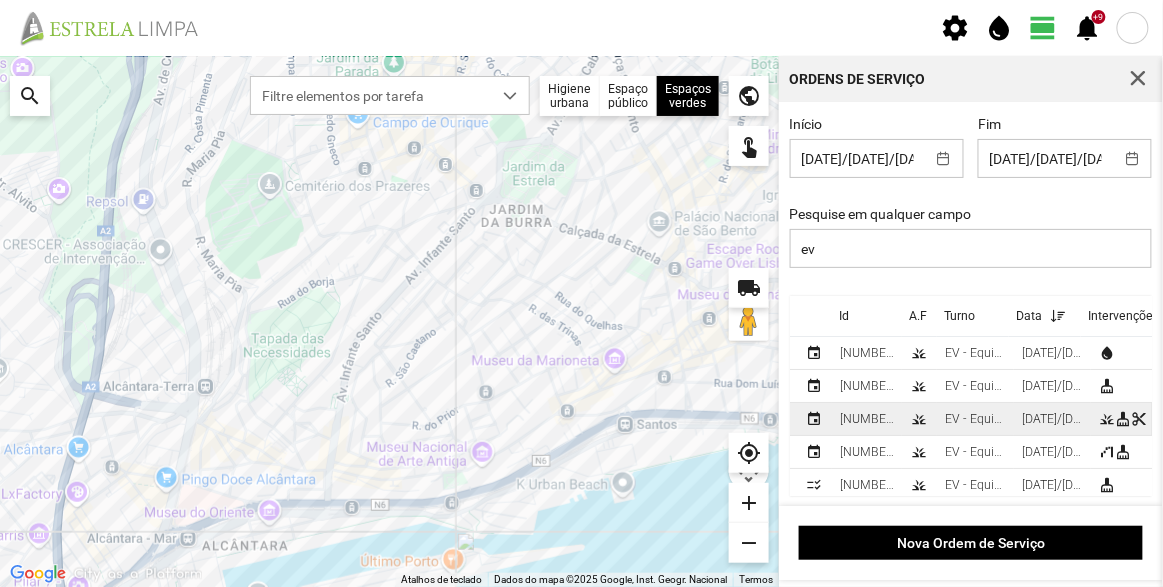 click on "EV - Equipa A" at bounding box center (975, 419) 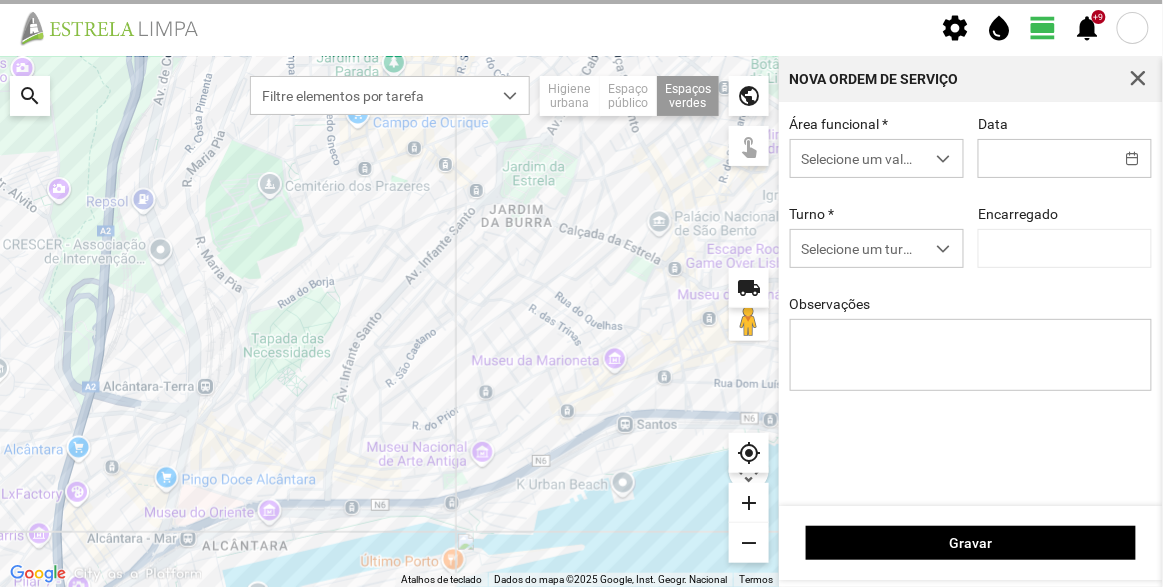 type on "[DATE]/[DATE]/[DATE]" 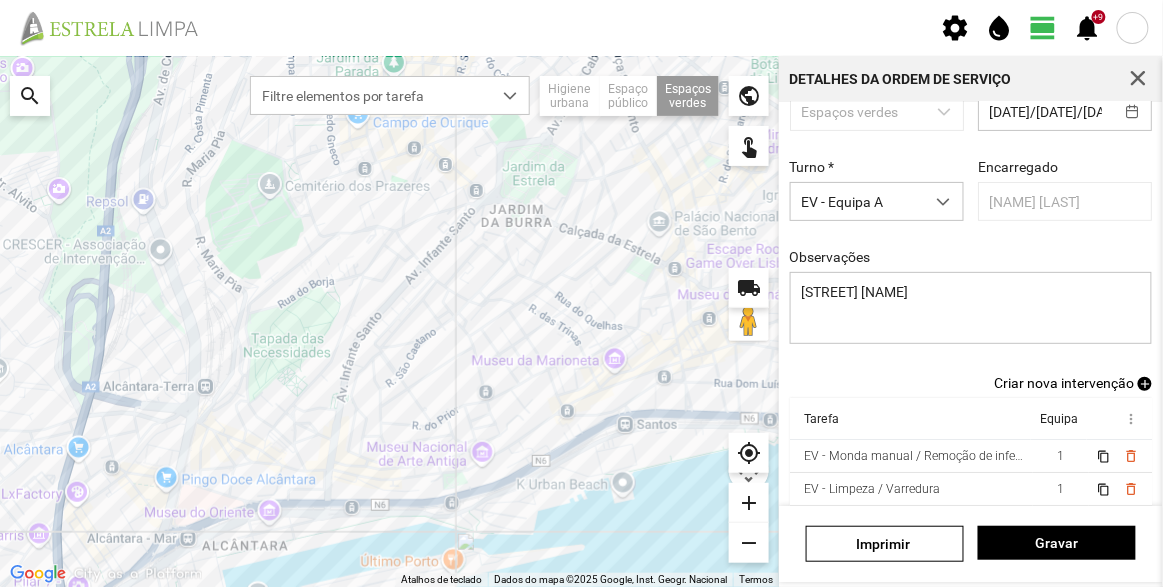 scroll, scrollTop: 174, scrollLeft: 0, axis: vertical 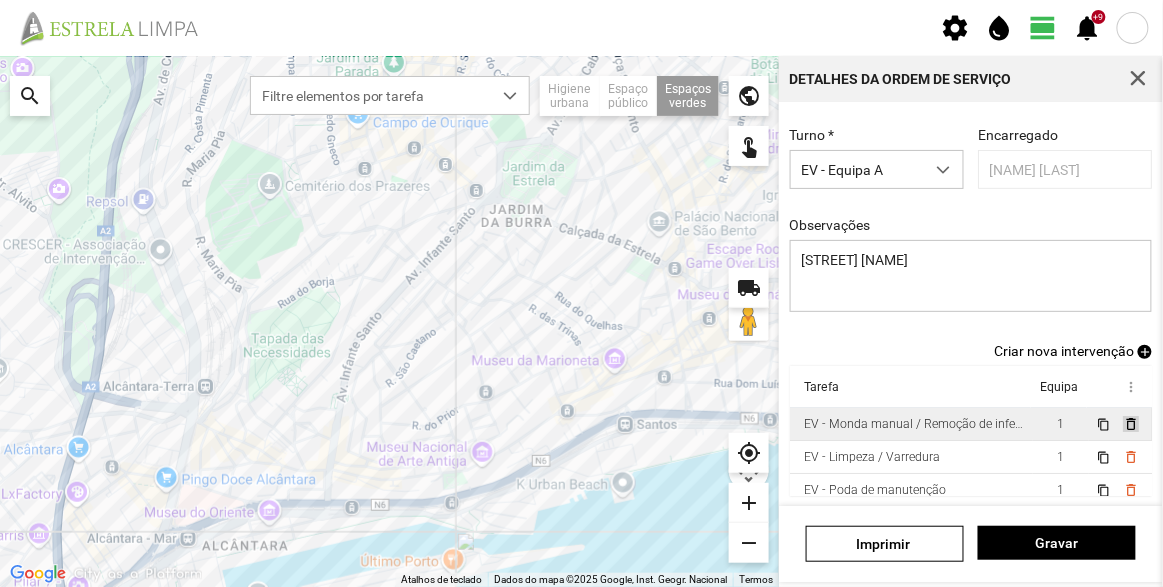 click on "delete_outline" at bounding box center [1130, 424] 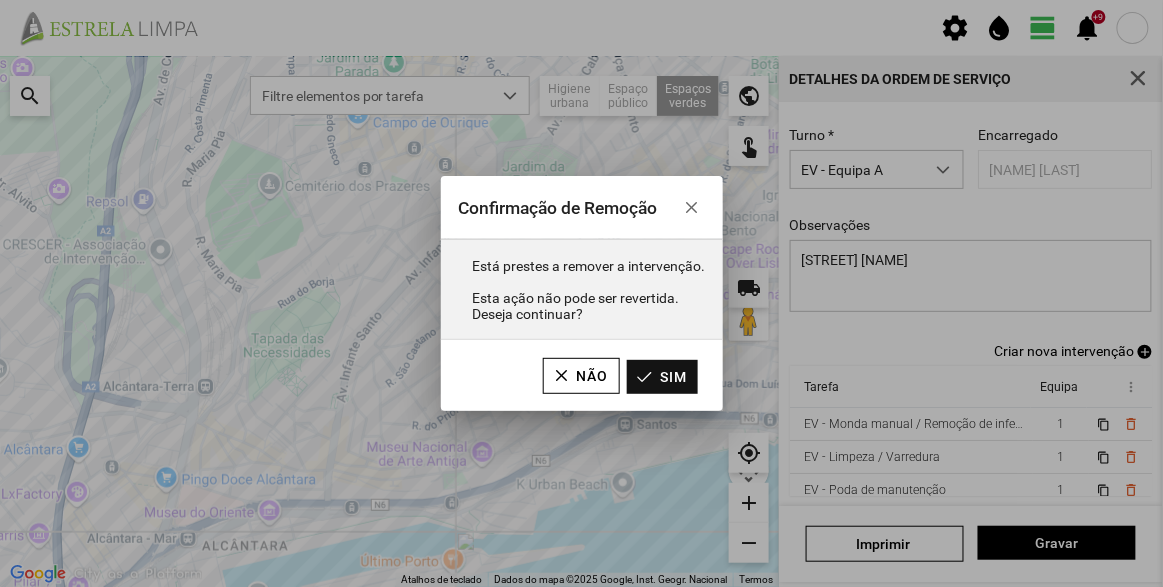 click on "Sim" 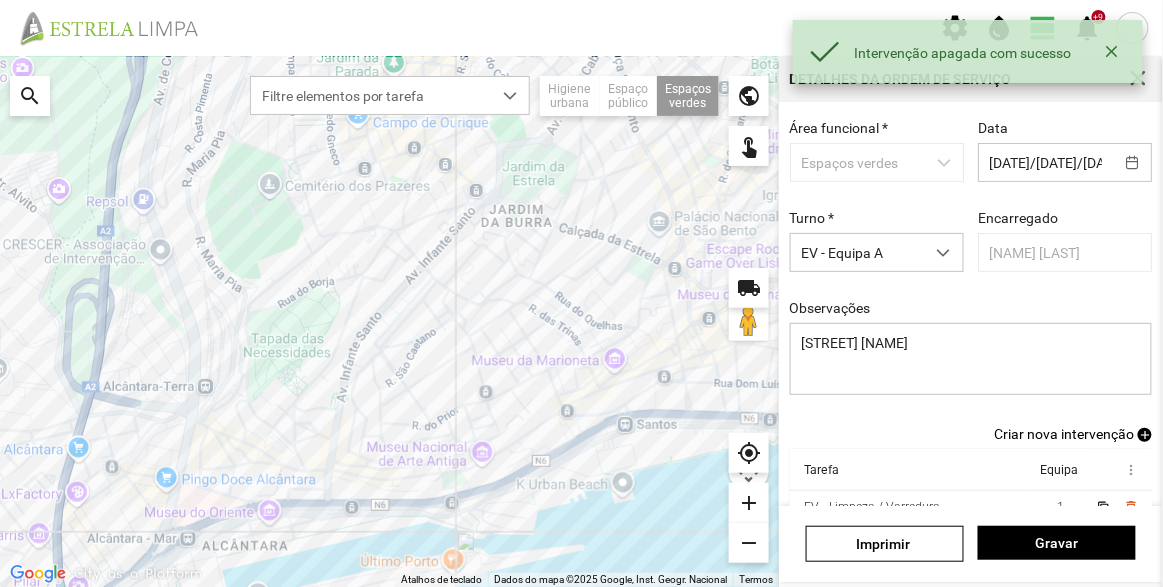 scroll, scrollTop: 0, scrollLeft: 0, axis: both 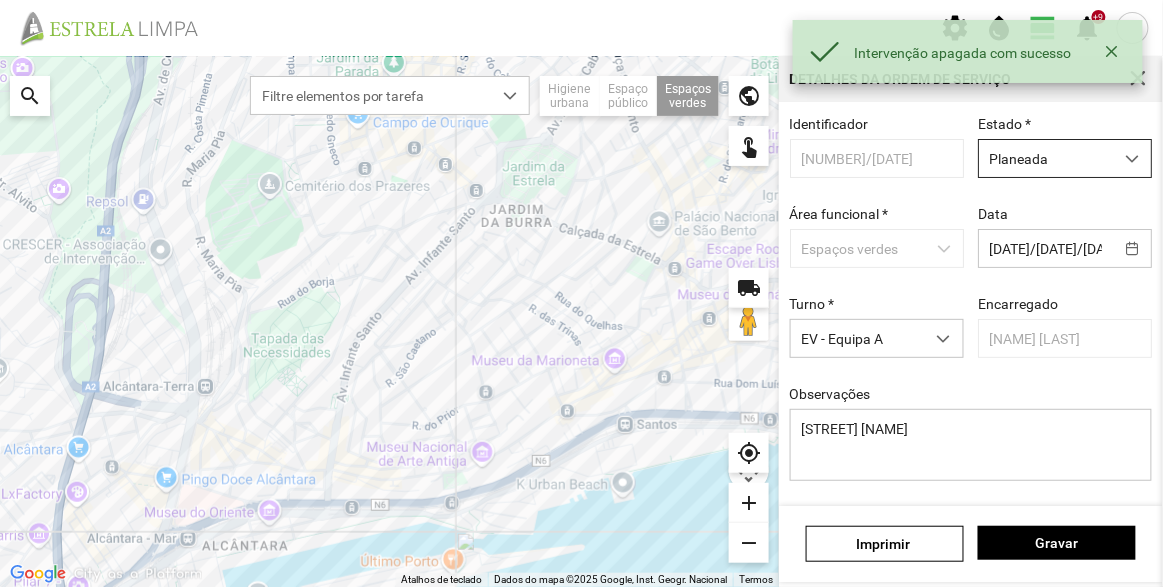 click on "Planeada" at bounding box center (1046, 158) 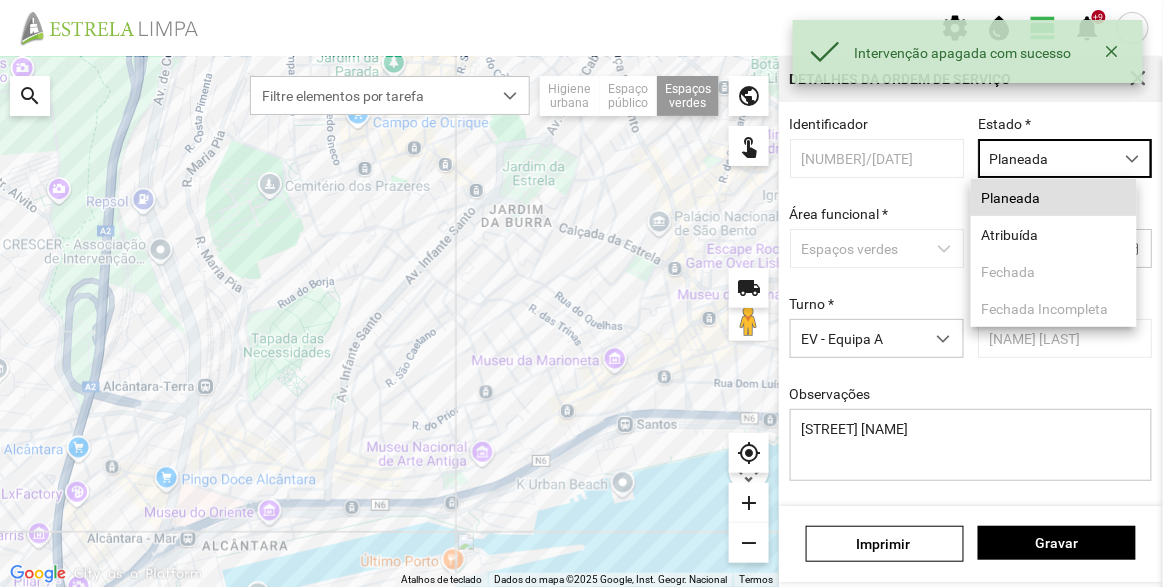 scroll, scrollTop: 10, scrollLeft: 84, axis: both 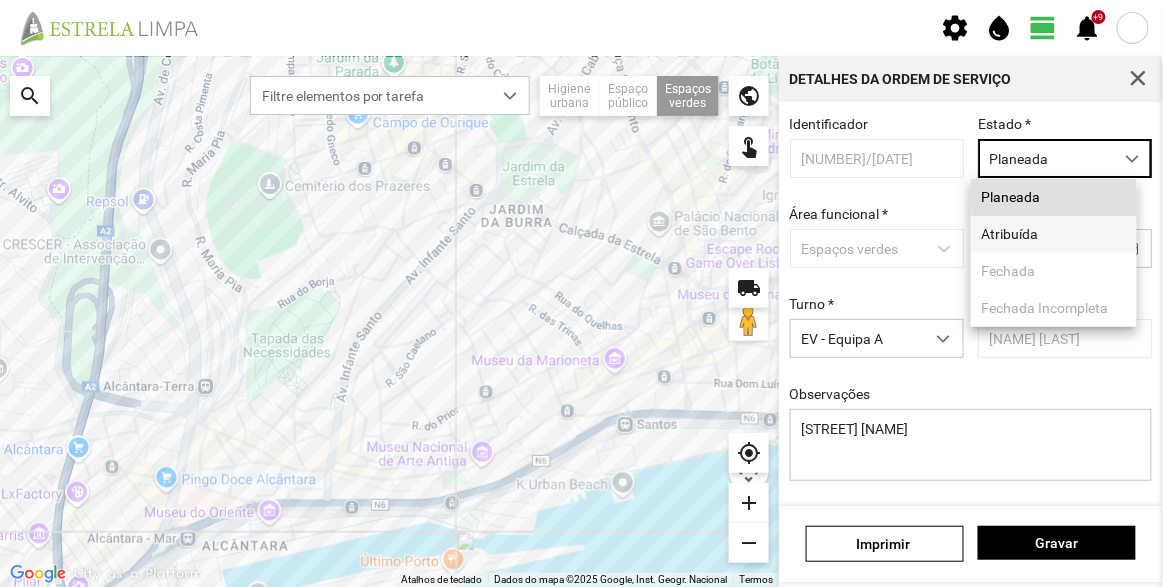 click on "Atribuída" at bounding box center (1054, 234) 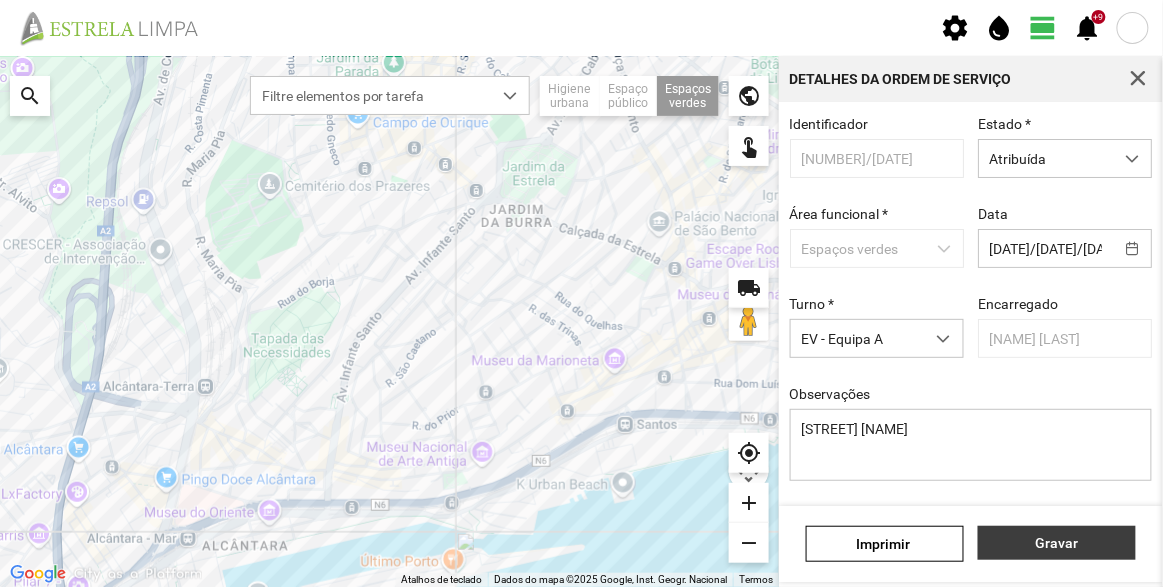 click on "Gravar" at bounding box center (1057, 543) 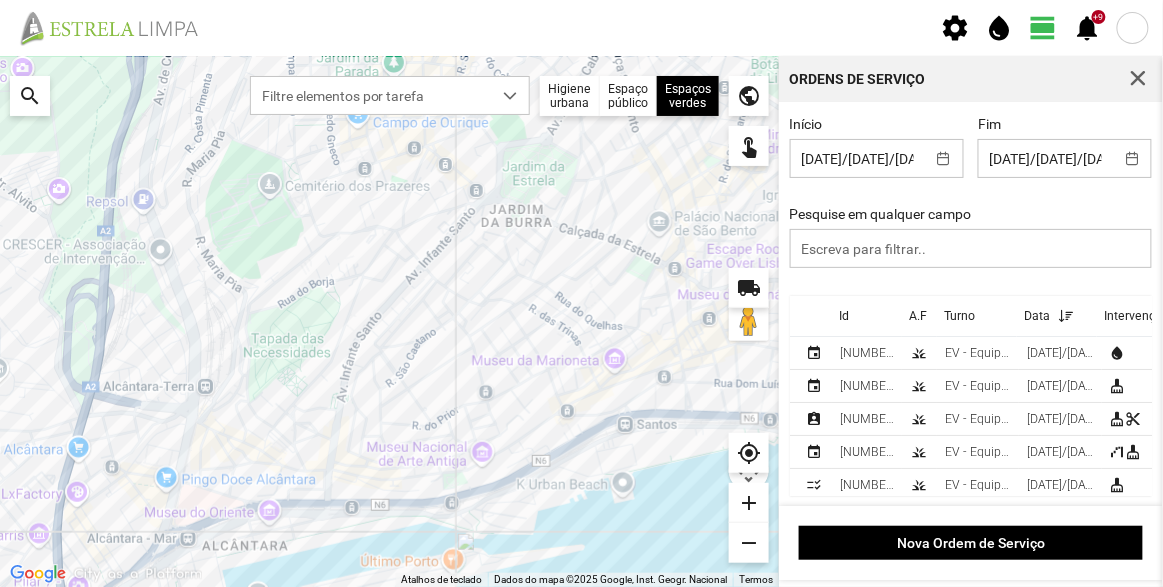 click on "Id" at bounding box center (867, 316) 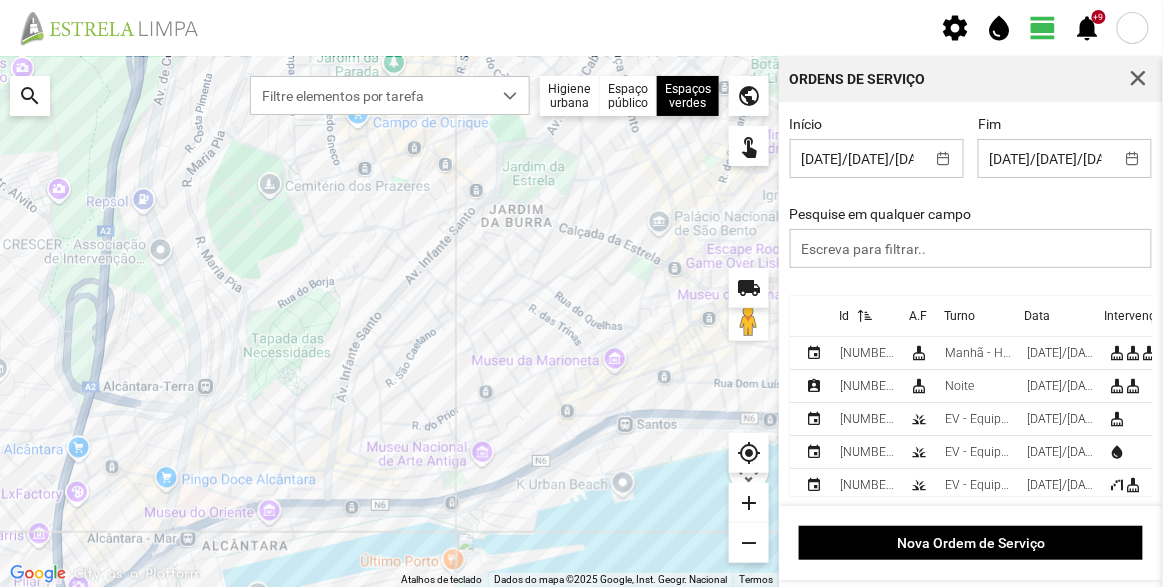 click on "Id" at bounding box center [844, 316] 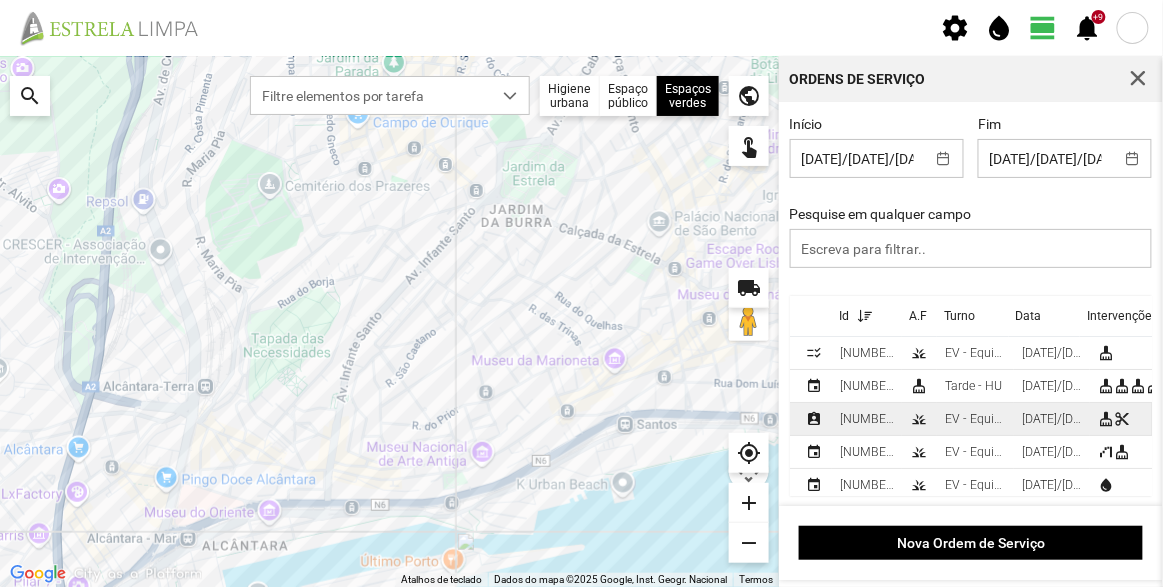 click on "[NUMBER]/[DATE]" at bounding box center [867, 419] 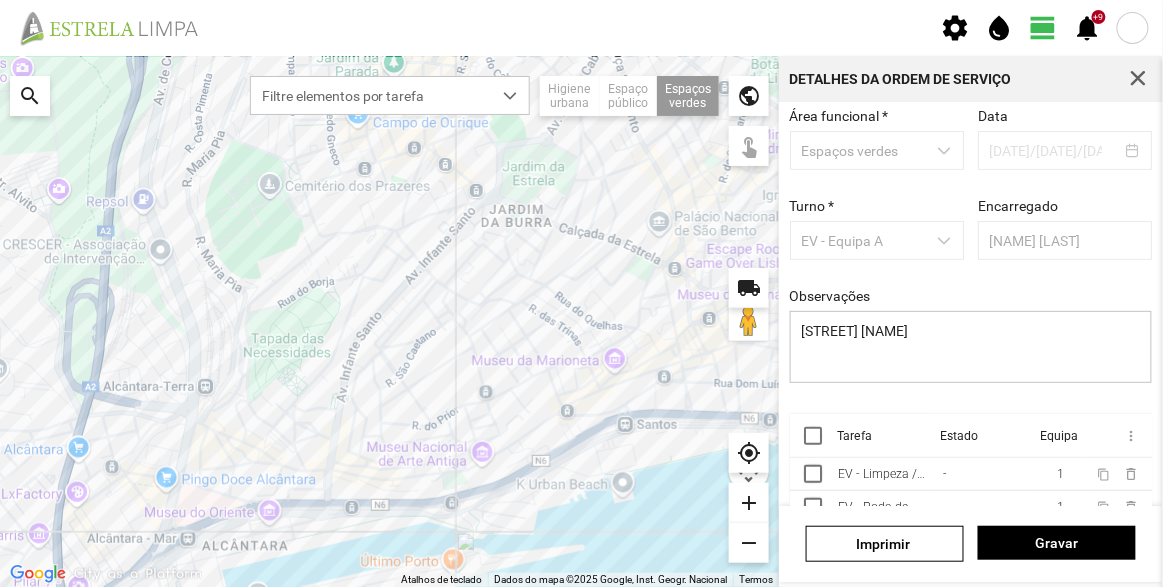 scroll, scrollTop: 150, scrollLeft: 0, axis: vertical 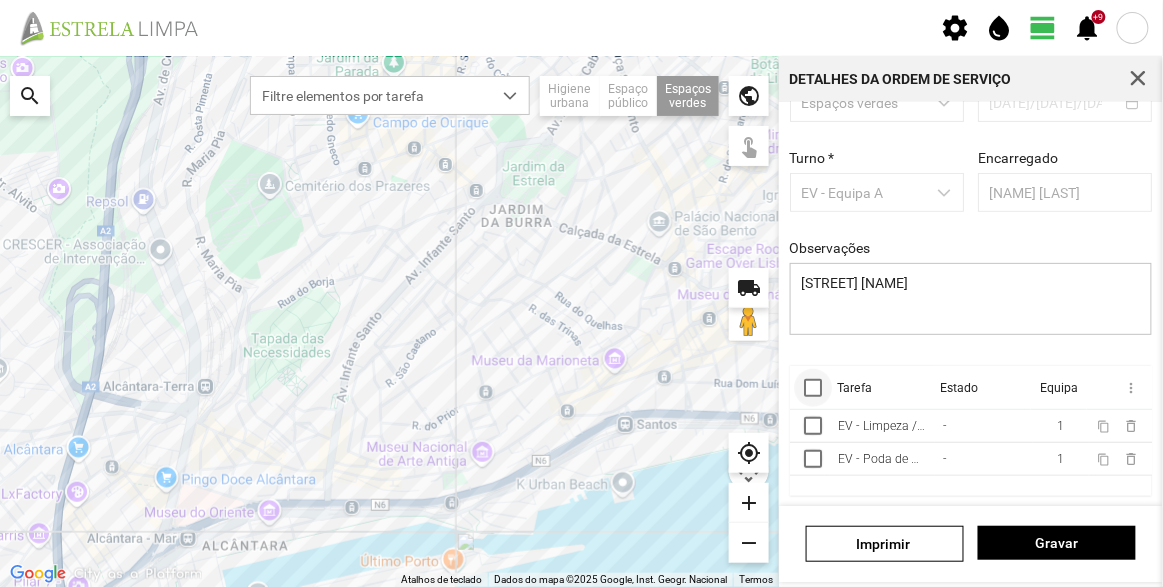 click at bounding box center [813, 388] 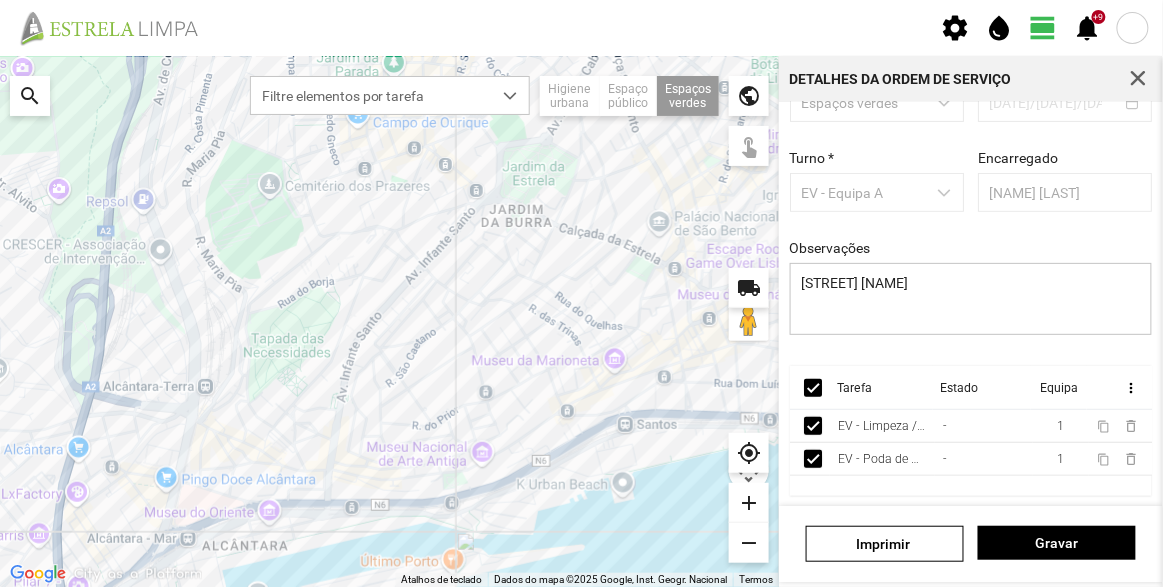 click on "more_vert" at bounding box center (1119, 388) 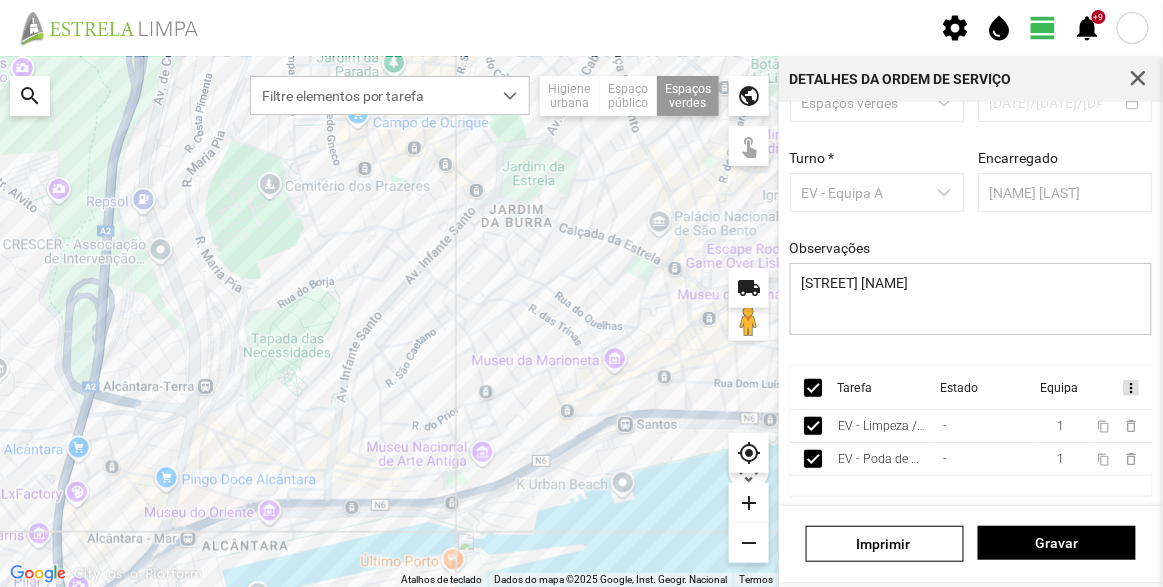 click on "more_vert" at bounding box center (1130, 388) 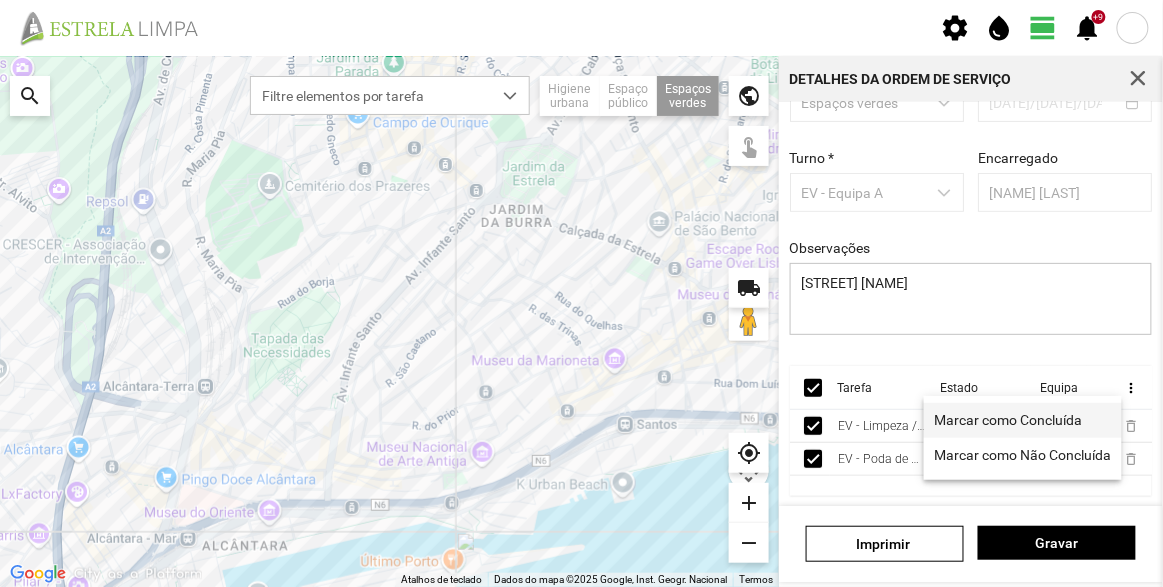click on "Marcar como Concluída" at bounding box center [1009, 420] 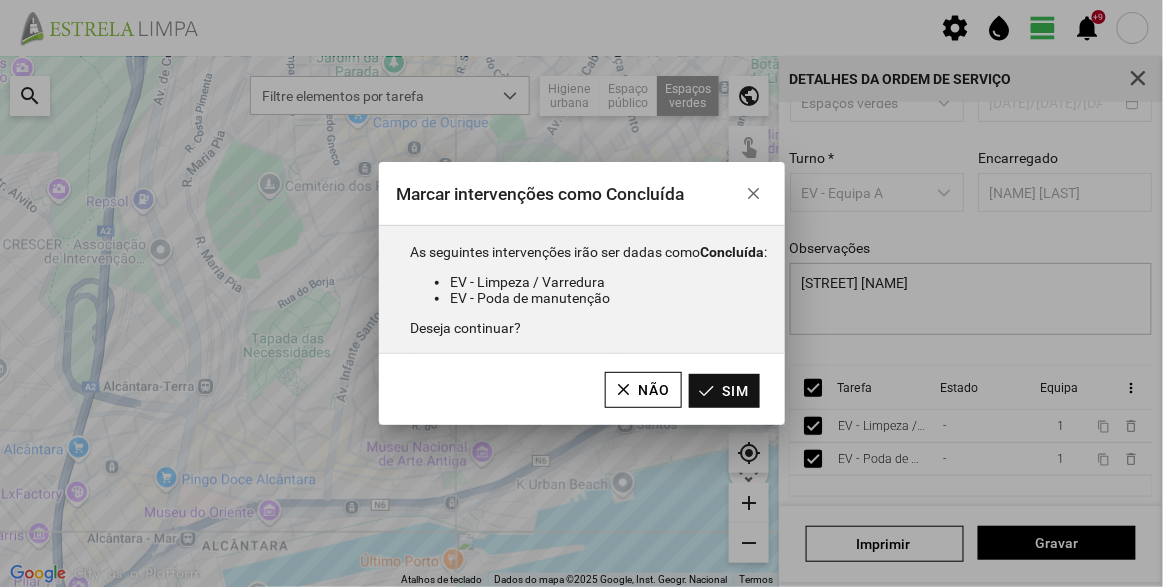 click on "Sim" 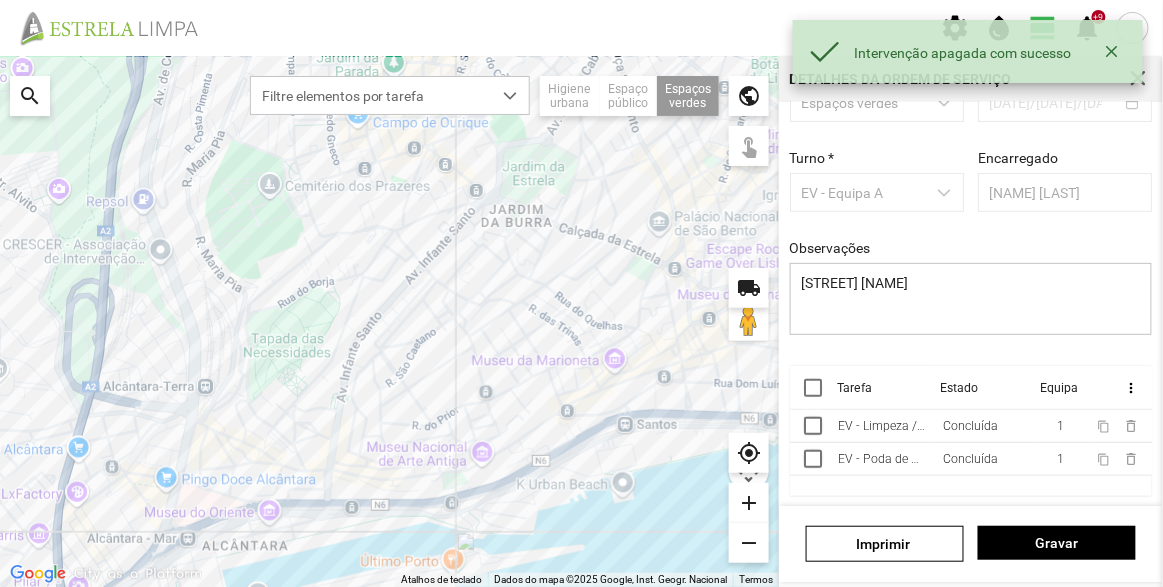 scroll, scrollTop: 0, scrollLeft: 0, axis: both 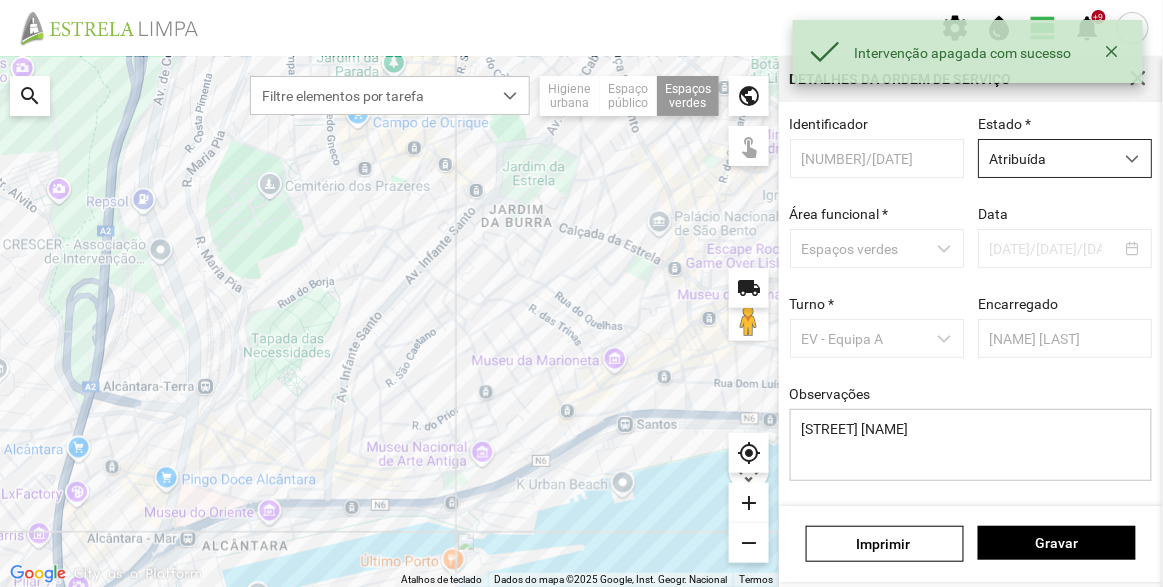 click on "Atribuída" at bounding box center (1046, 158) 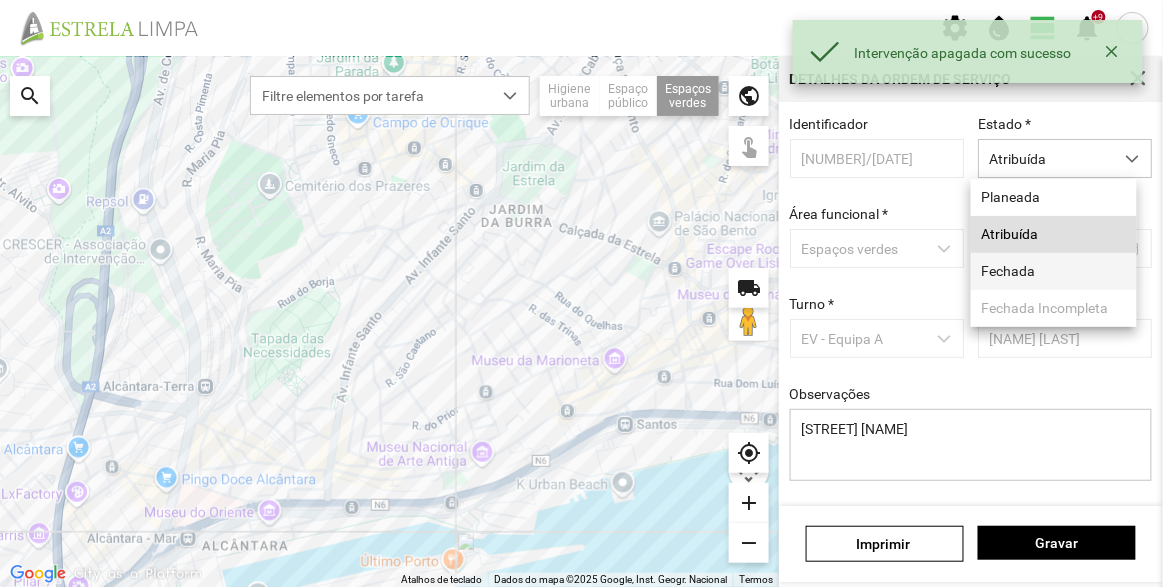 click on "Fechada" at bounding box center (1054, 271) 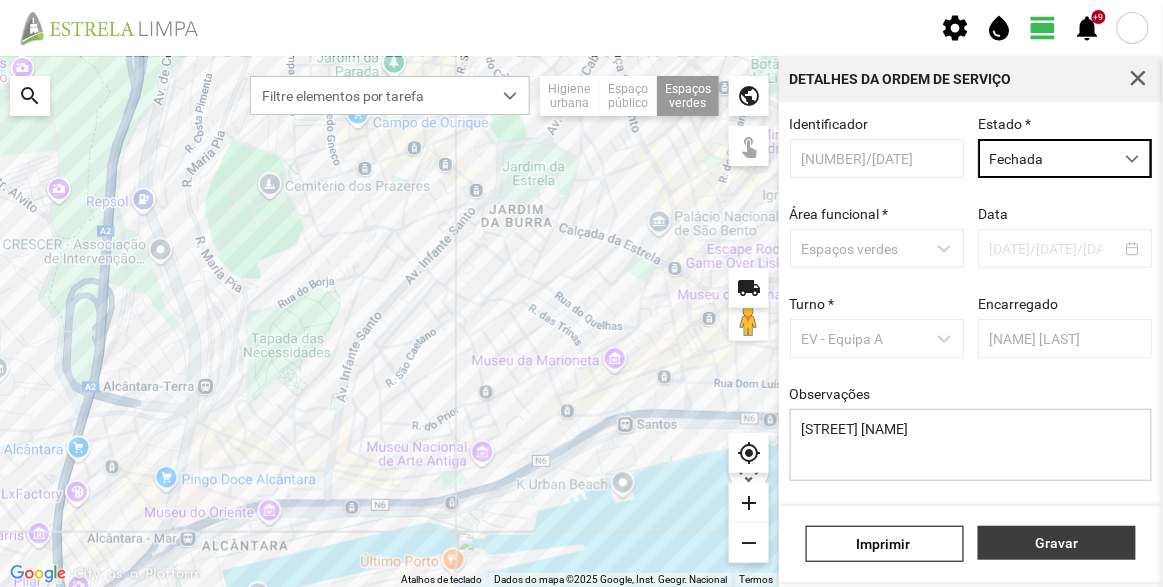 click on "Gravar" at bounding box center (1057, 543) 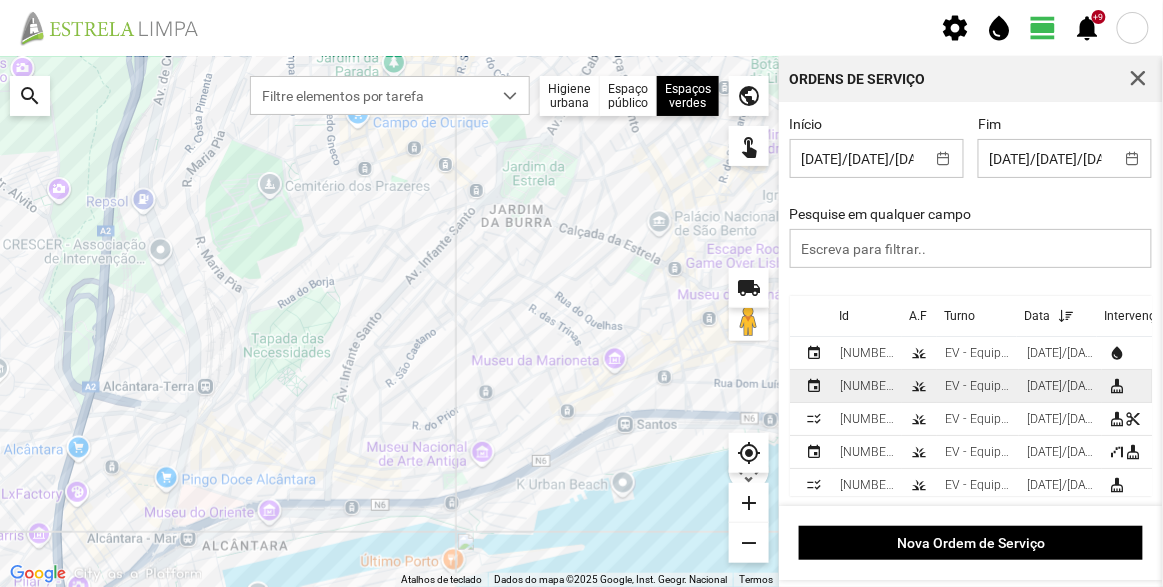 click on "[DATE]/[DATE]/[DATE]" at bounding box center [1060, 386] 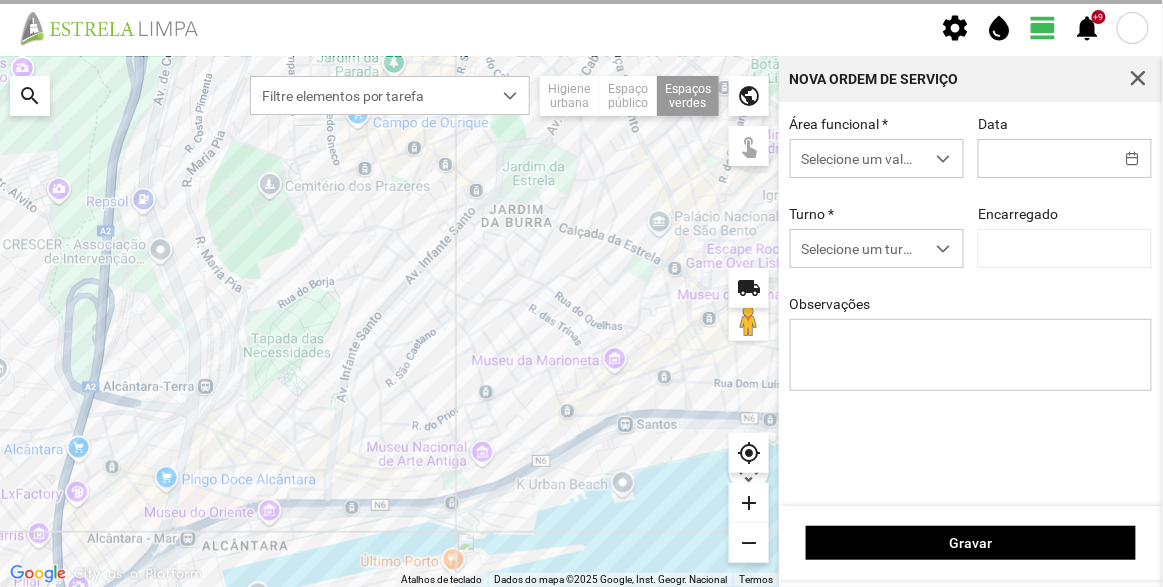 type on "[DATE]/[DATE]/[DATE]" 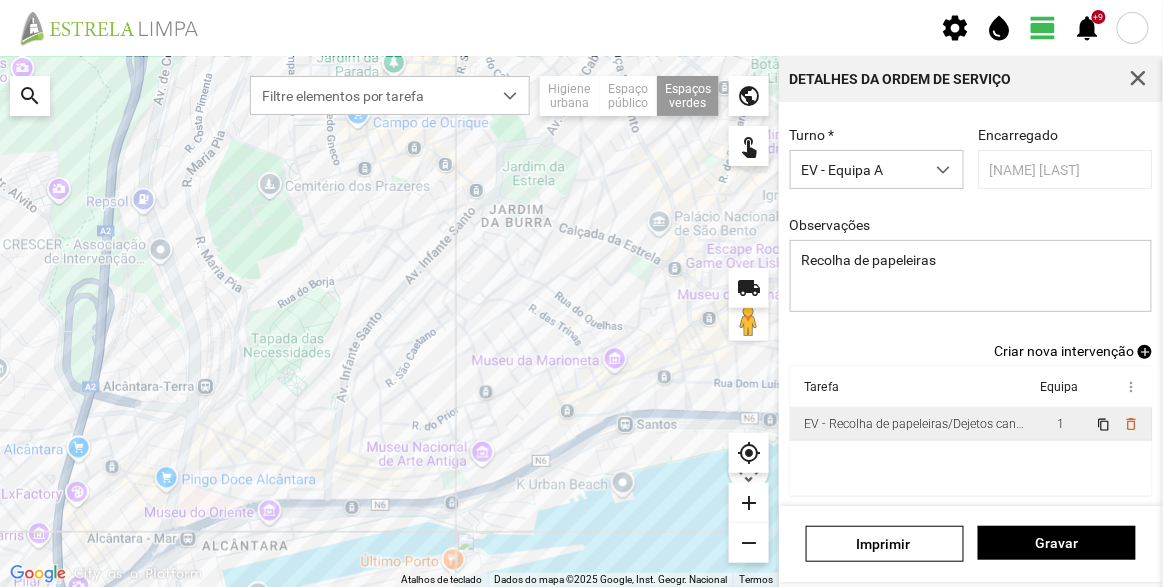 click on "EV - Recolha de papeleiras/Dejetos caninos" at bounding box center [914, 424] 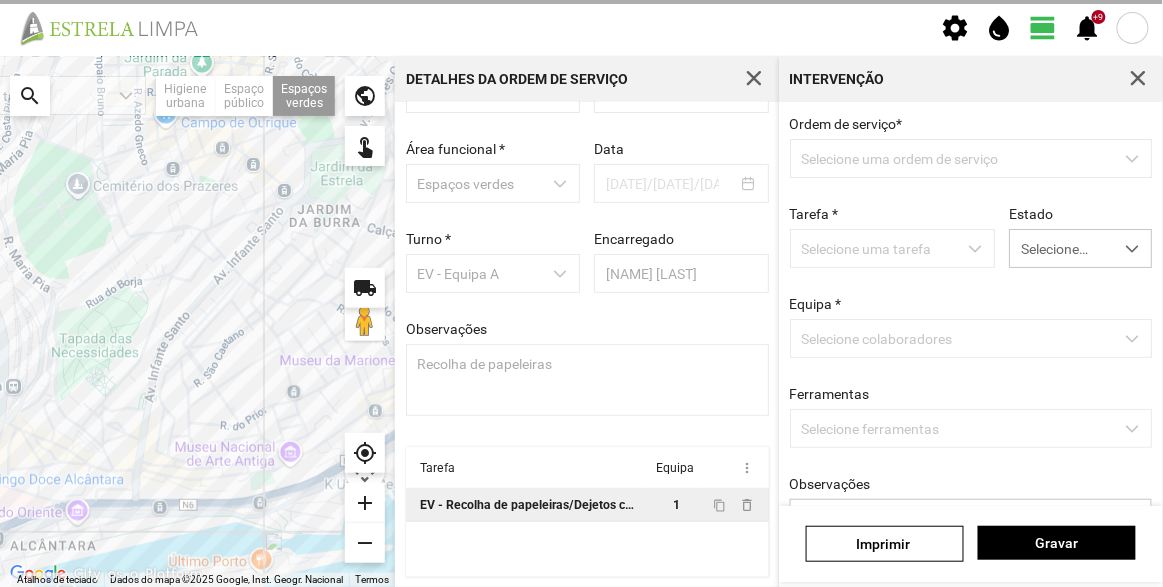 scroll, scrollTop: 69, scrollLeft: 0, axis: vertical 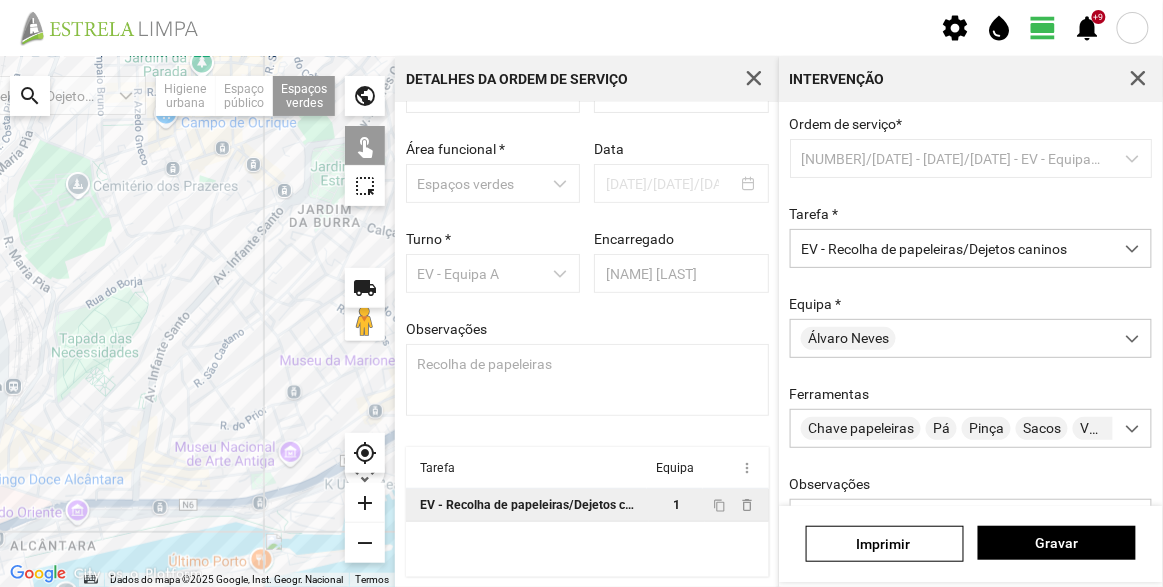 click 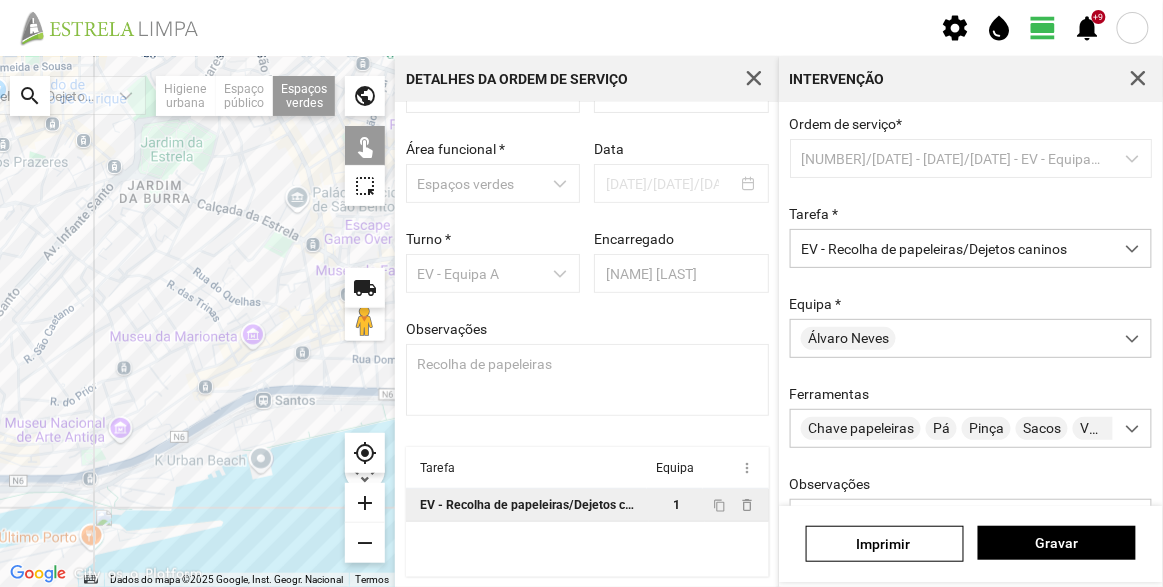 drag, startPoint x: 285, startPoint y: 355, endPoint x: 103, endPoint y: 328, distance: 183.99185 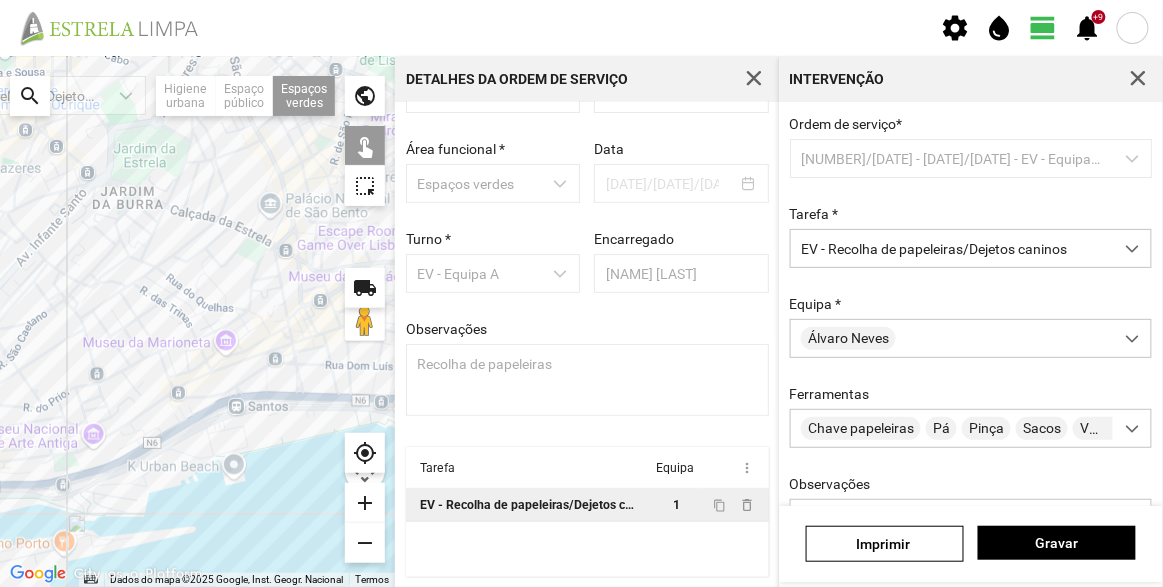 drag, startPoint x: 146, startPoint y: 345, endPoint x: 120, endPoint y: 355, distance: 27.856777 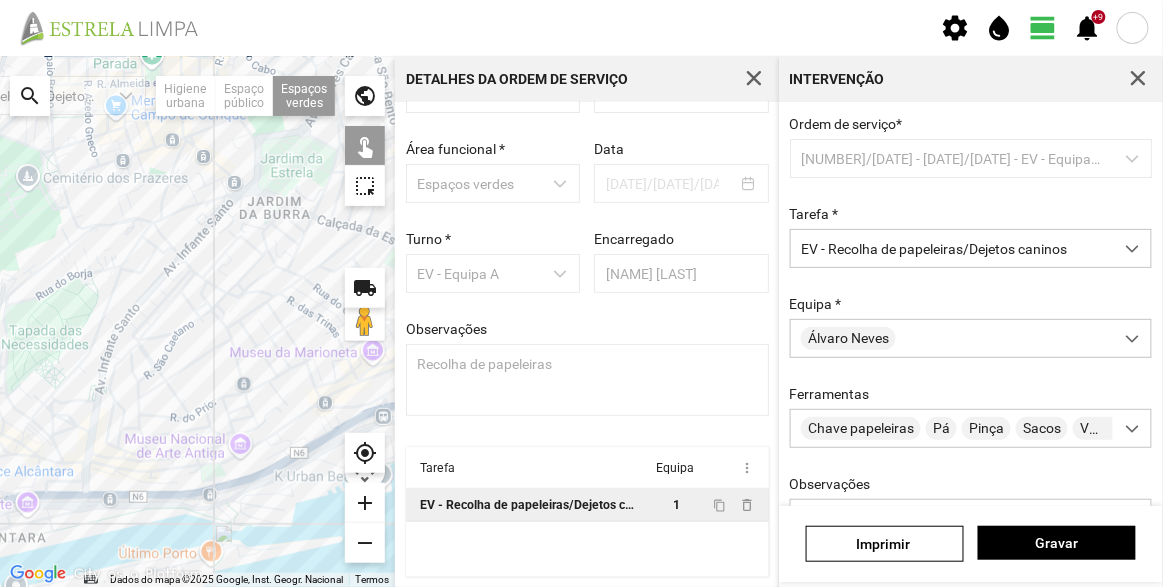 drag, startPoint x: 93, startPoint y: 353, endPoint x: 259, endPoint y: 345, distance: 166.19266 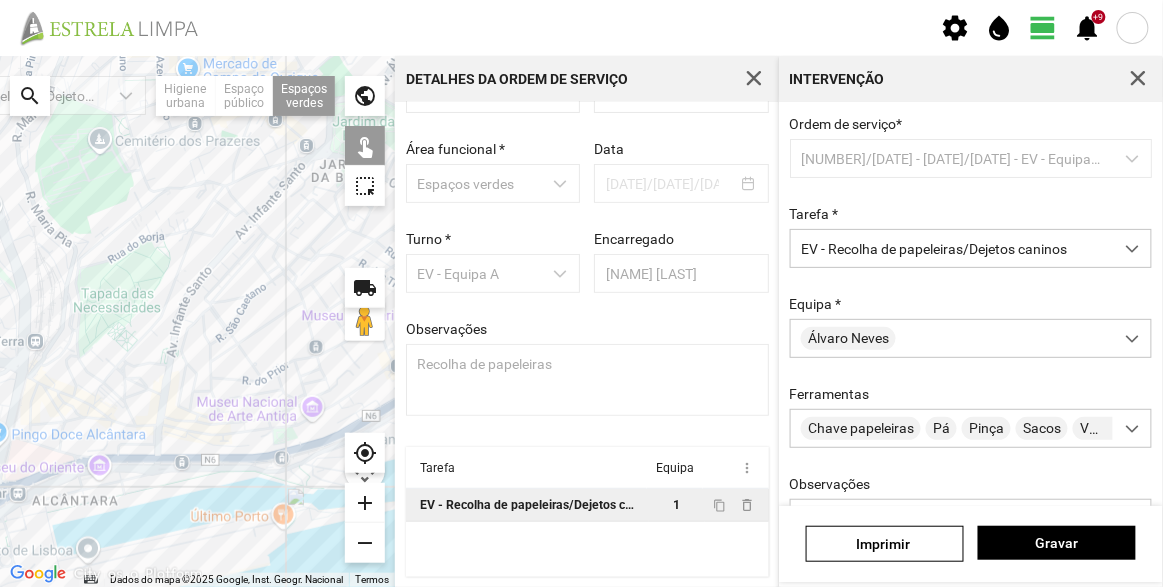 drag, startPoint x: 218, startPoint y: 364, endPoint x: 266, endPoint y: 356, distance: 48.6621 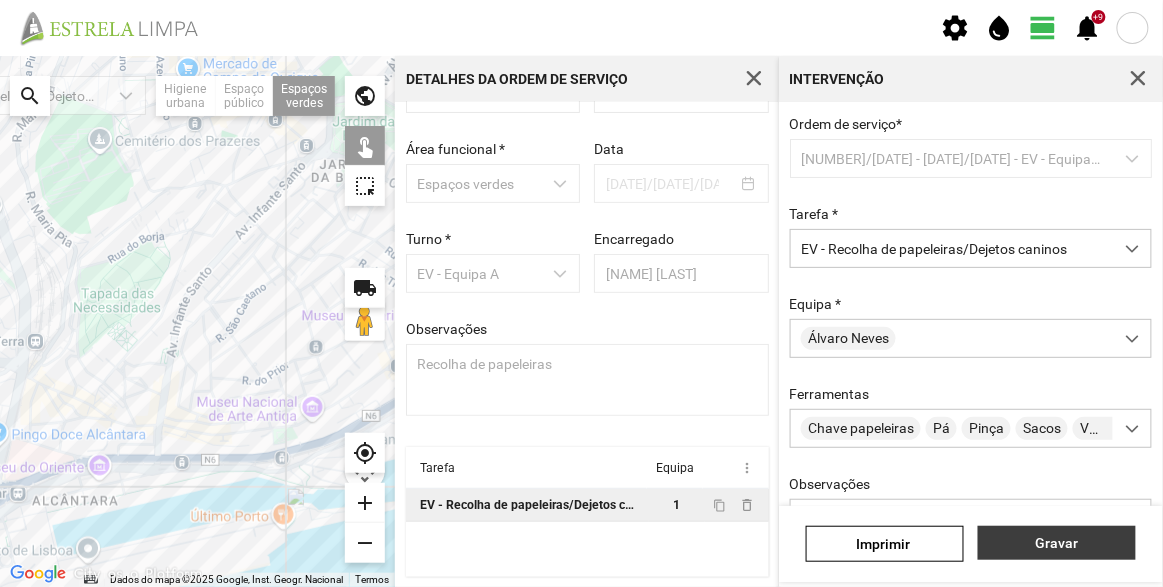 click on "Gravar" at bounding box center [1057, 543] 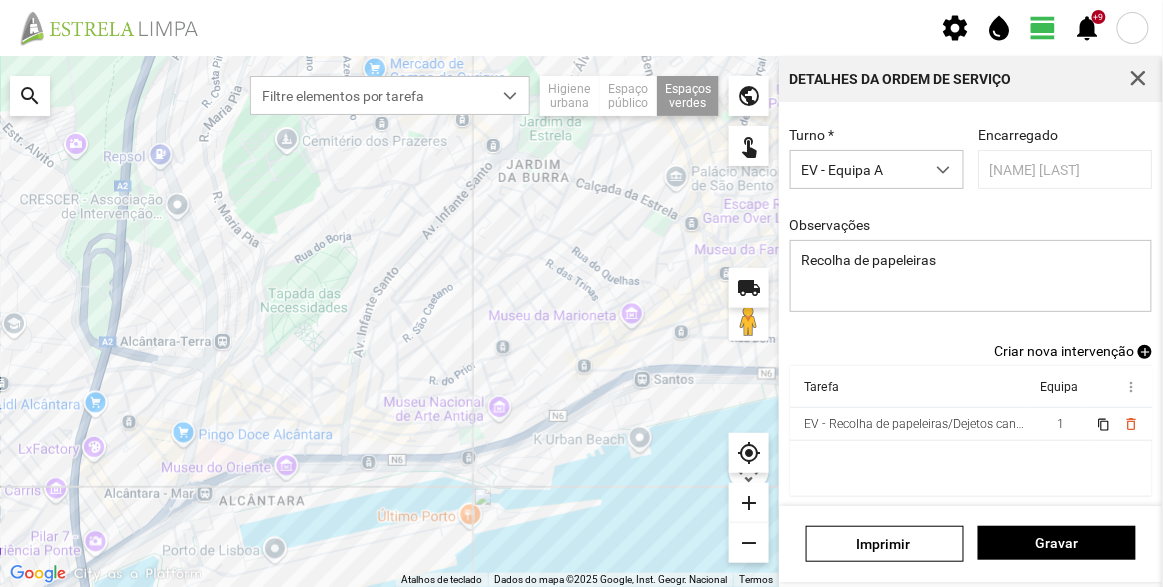 scroll, scrollTop: 0, scrollLeft: 0, axis: both 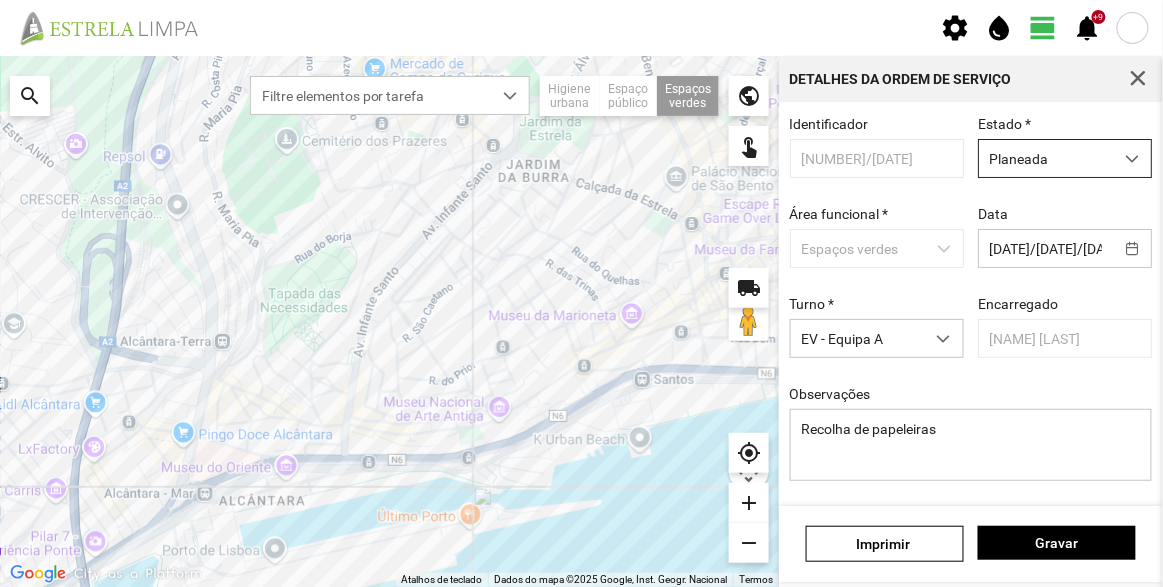 click on "Planeada" at bounding box center [1046, 158] 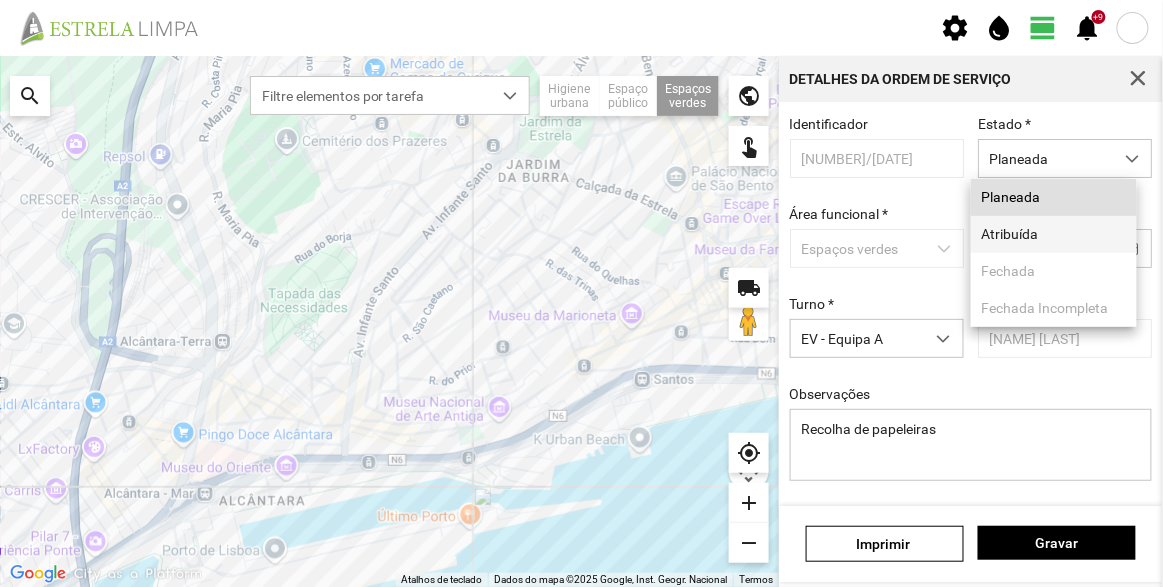 click on "Atribuída" at bounding box center (1054, 234) 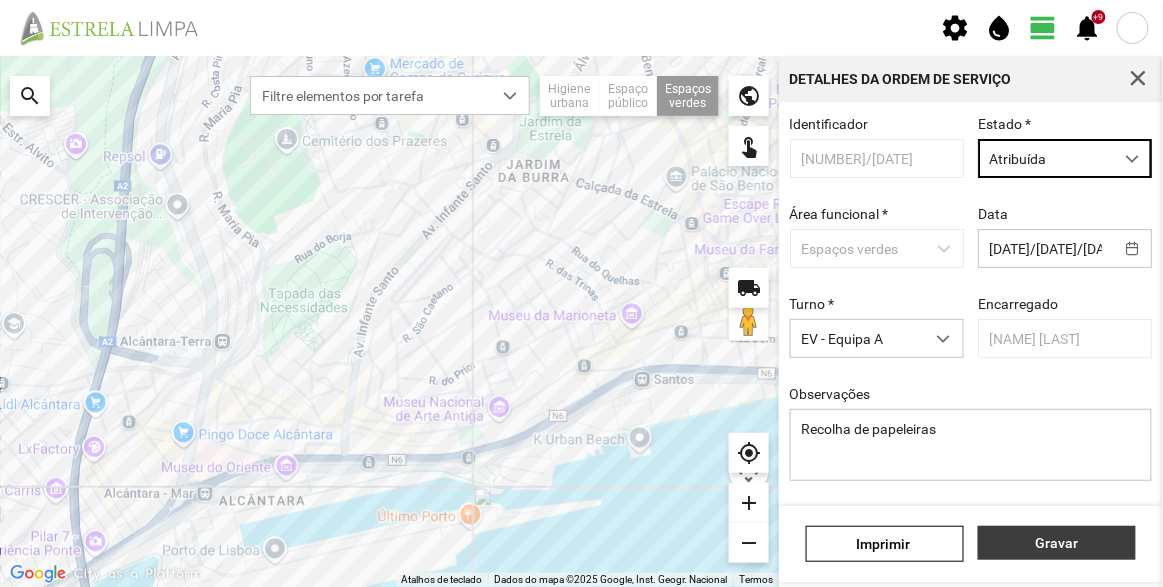 click on "Gravar" at bounding box center [1057, 543] 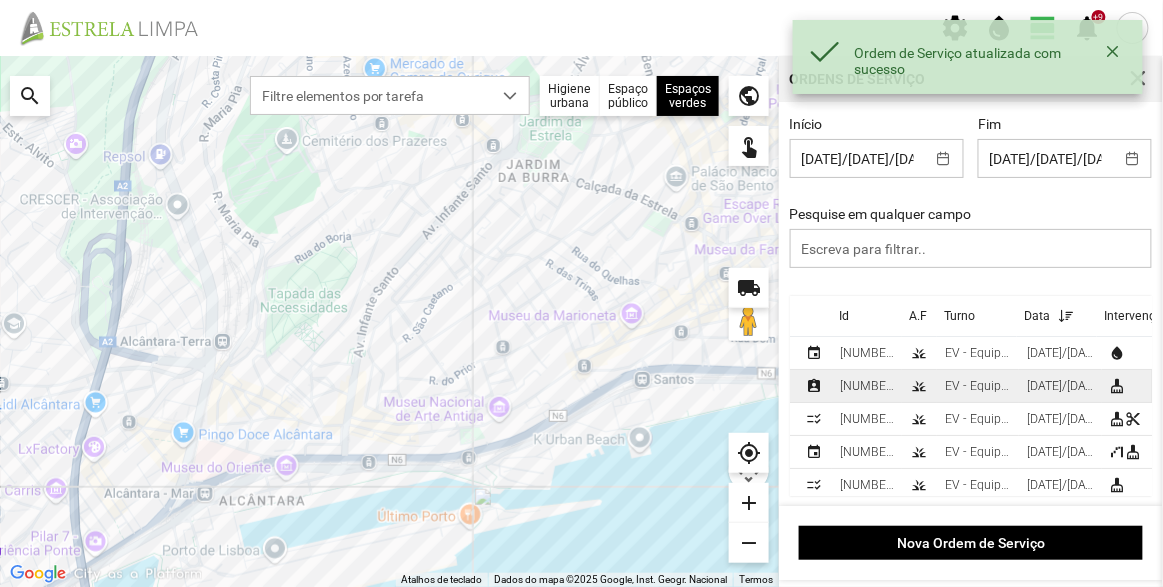 click on "[NUMBER]/[DATE]" at bounding box center [867, 386] 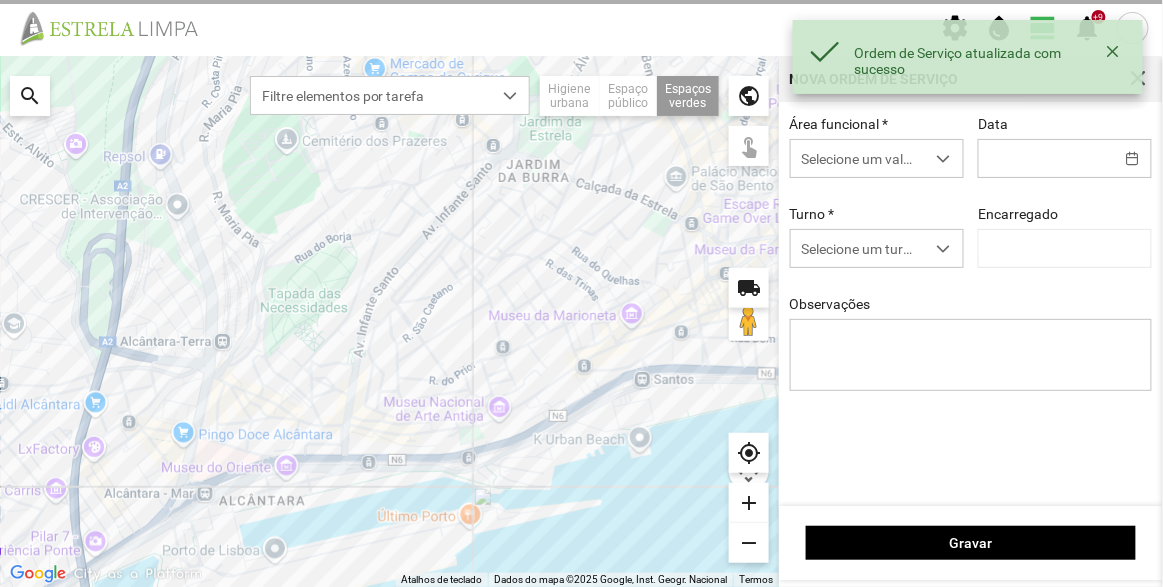 type on "[DATE]/[DATE]/[DATE]" 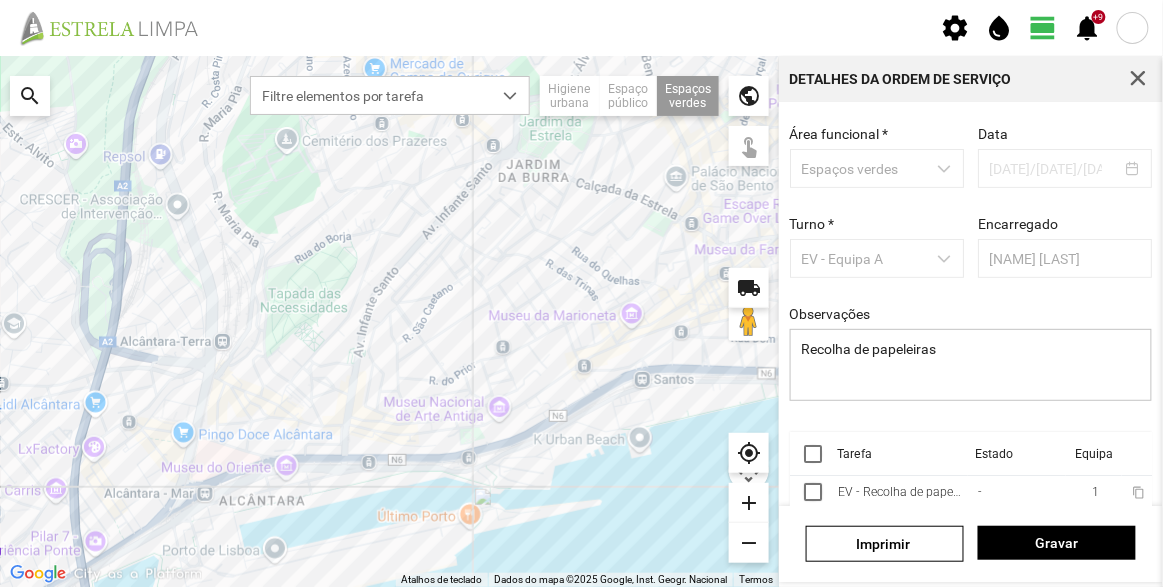 scroll, scrollTop: 150, scrollLeft: 0, axis: vertical 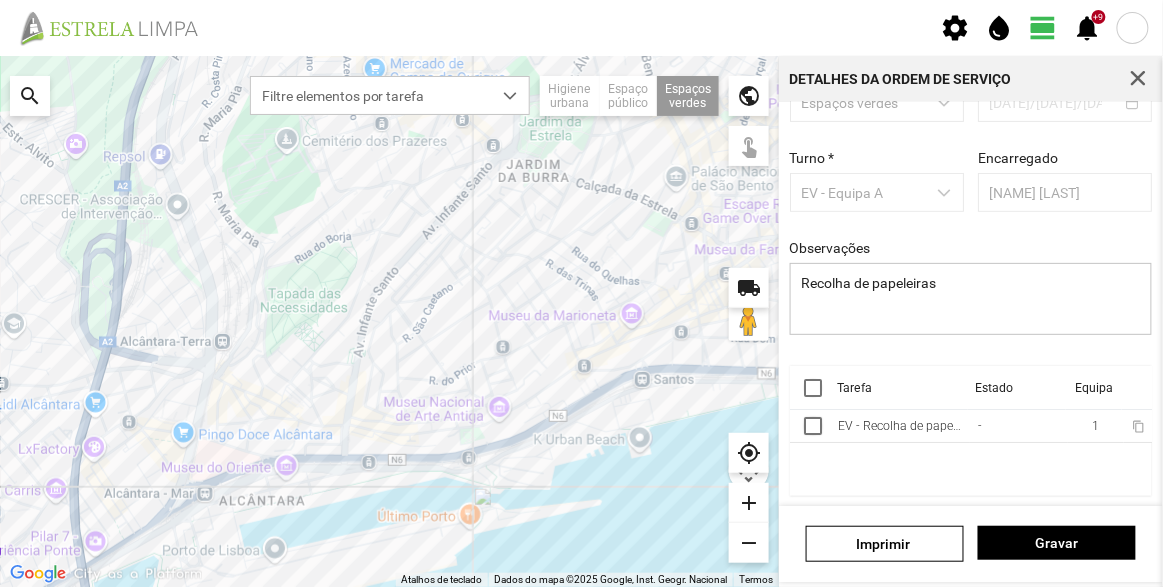 drag, startPoint x: 815, startPoint y: 387, endPoint x: 965, endPoint y: 406, distance: 151.19855 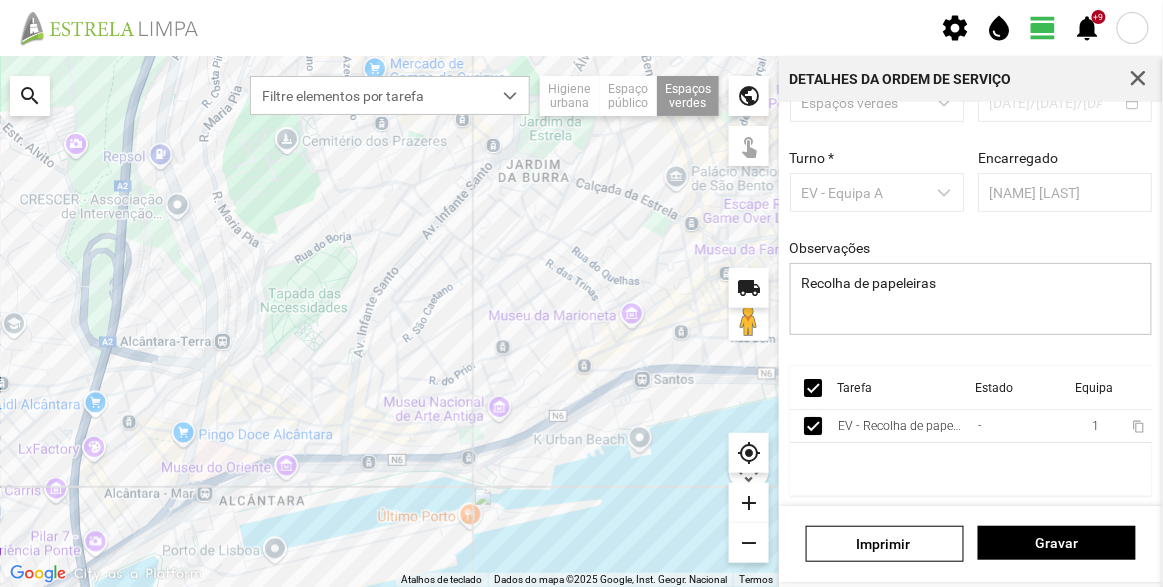 scroll, scrollTop: 0, scrollLeft: 46, axis: horizontal 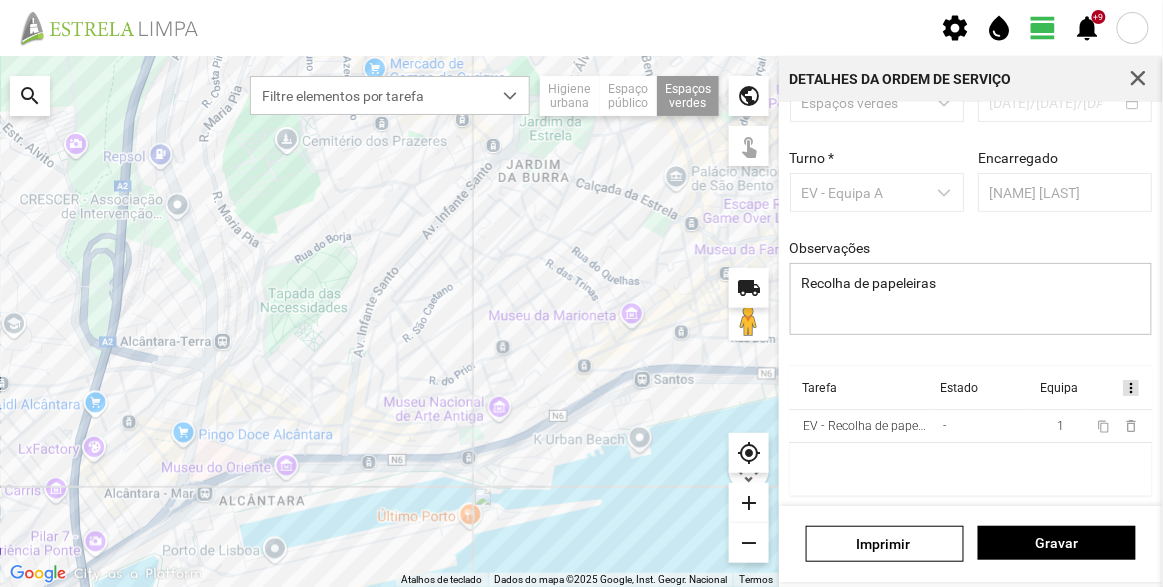 click on "more_vert" at bounding box center [1131, 388] 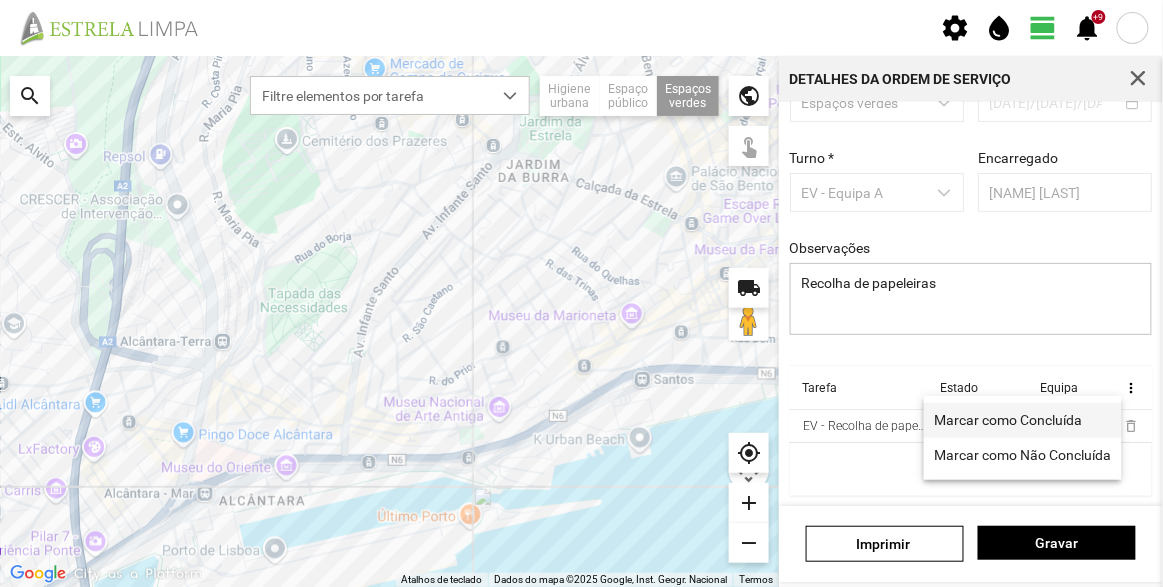 click on "Marcar como Concluída" at bounding box center [1009, 420] 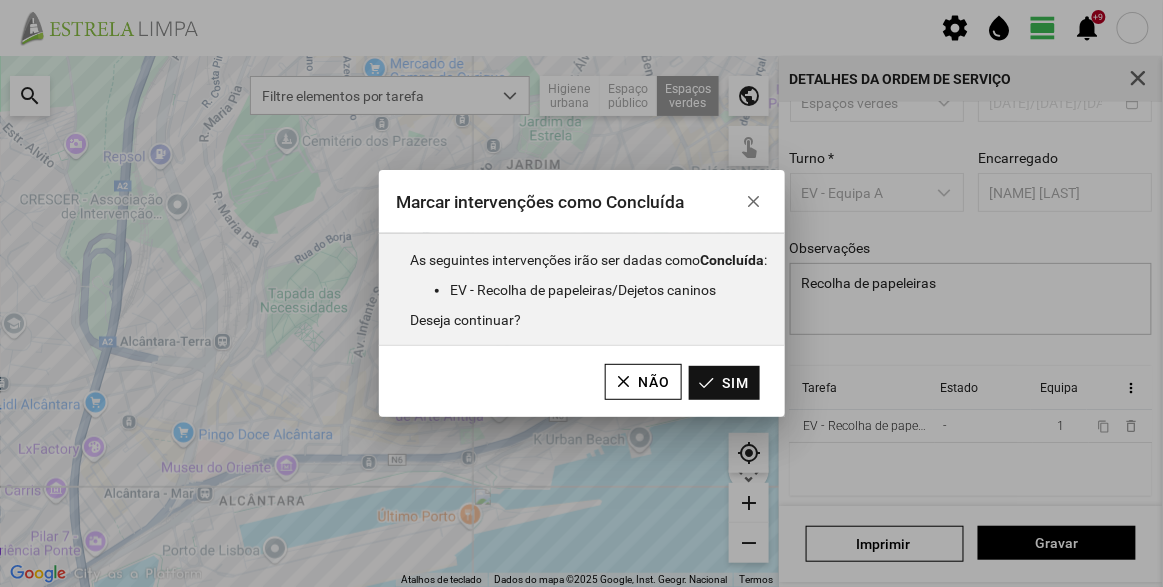 click on "Sim" 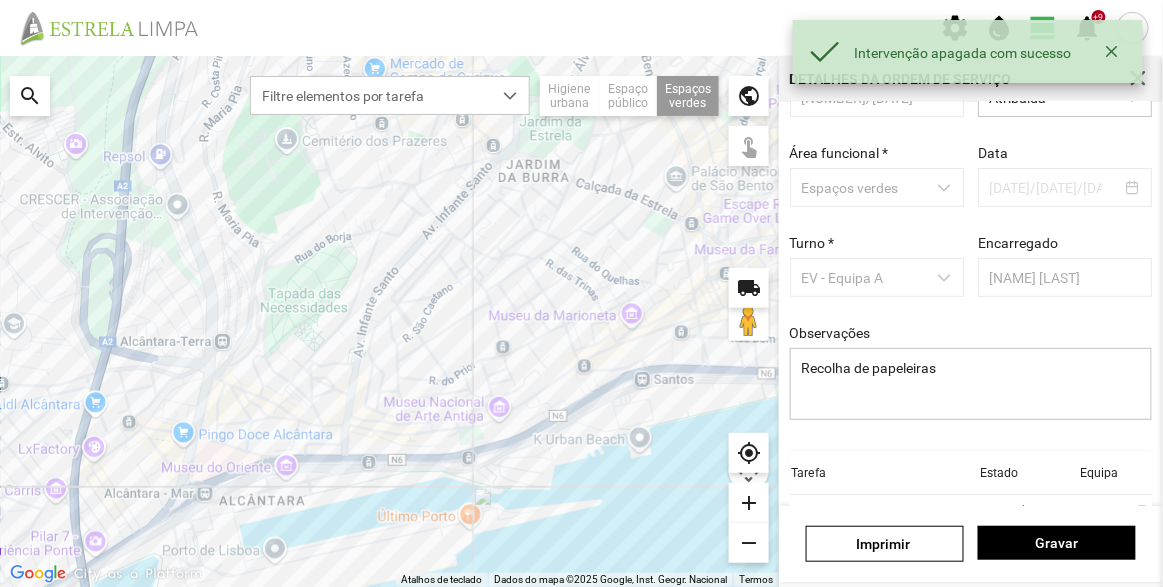 scroll, scrollTop: 0, scrollLeft: 0, axis: both 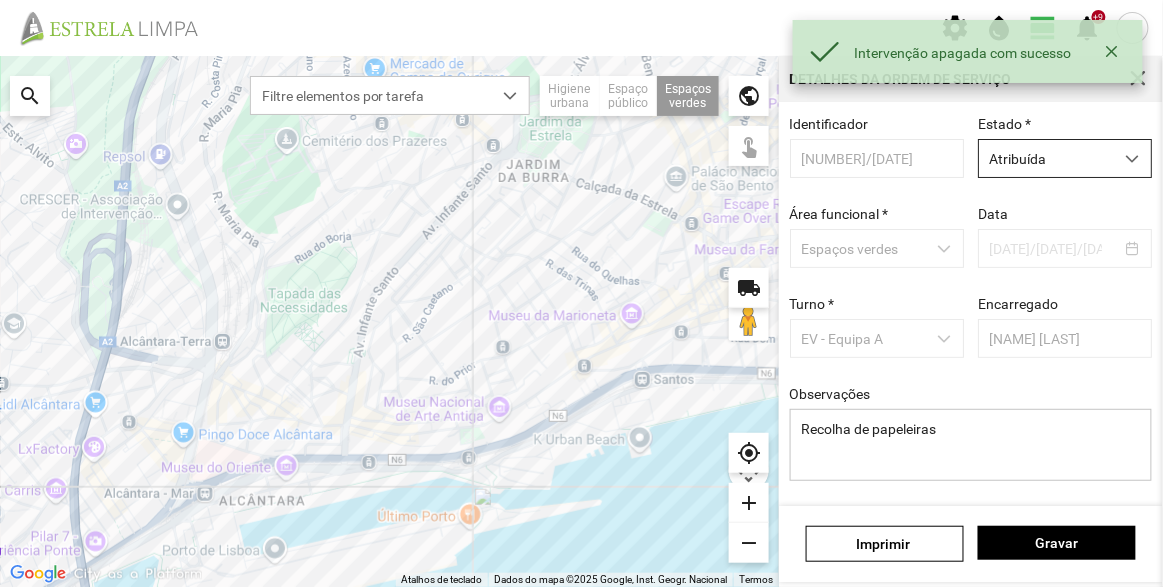 click on "Atribuída" at bounding box center (1046, 158) 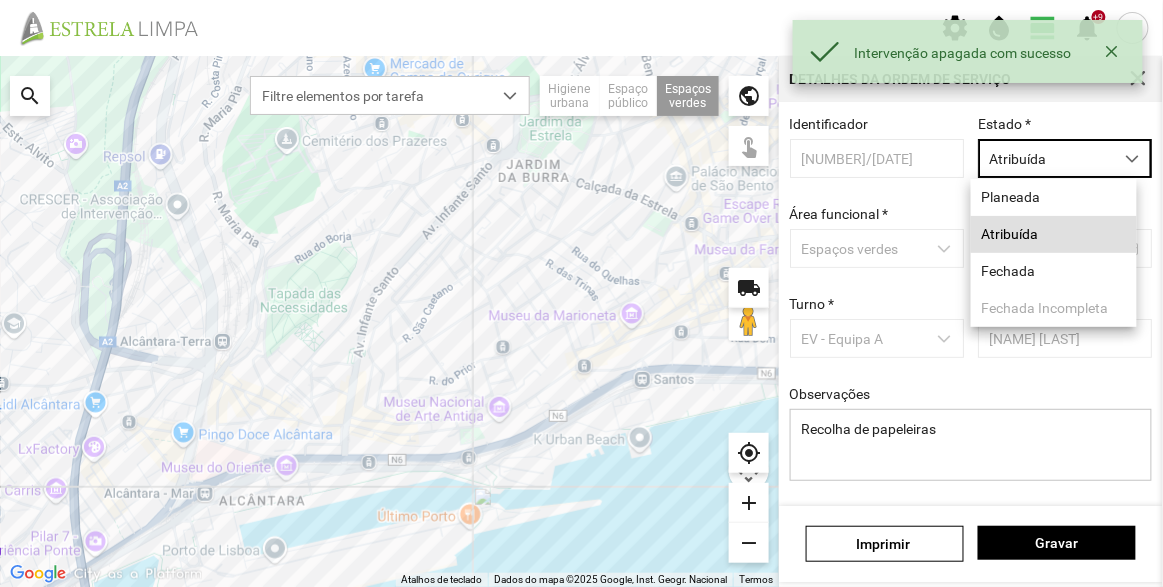 scroll, scrollTop: 10, scrollLeft: 84, axis: both 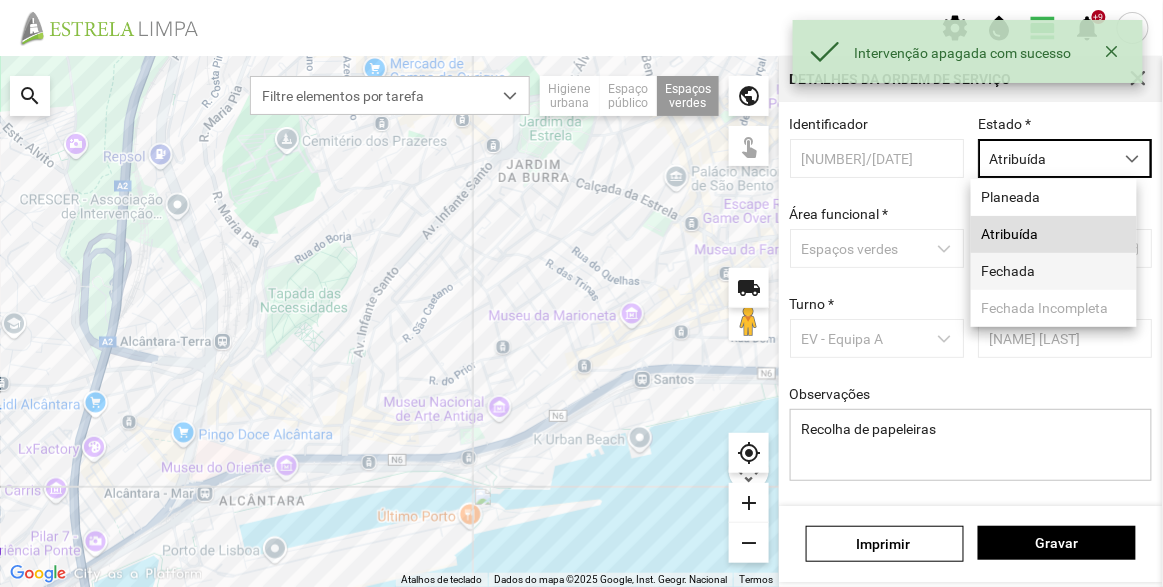 click on "Fechada" at bounding box center [1054, 271] 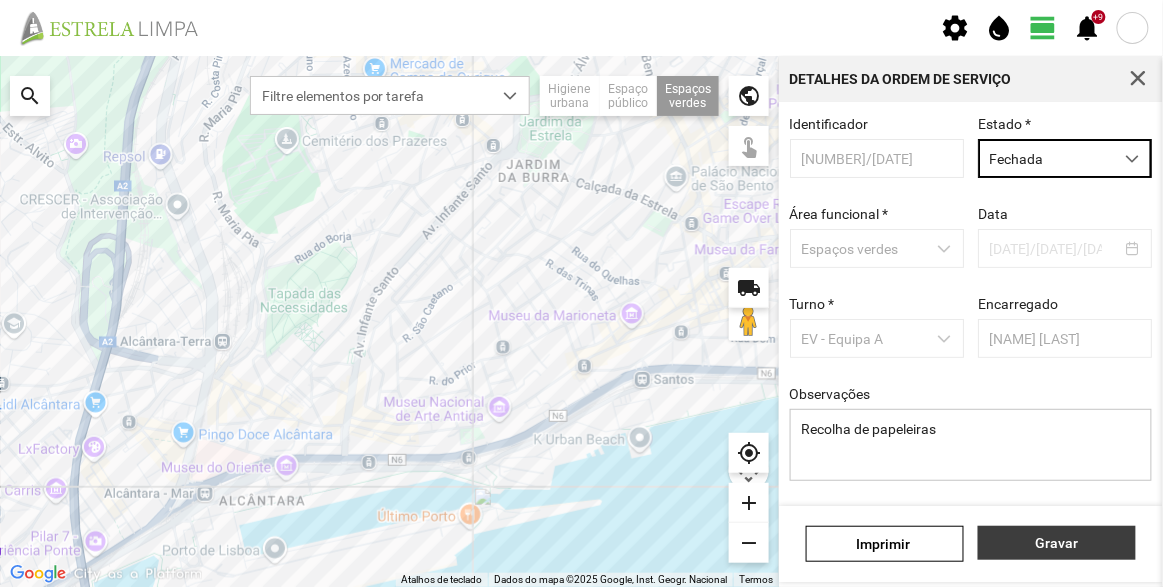 click on "Gravar" at bounding box center [1057, 543] 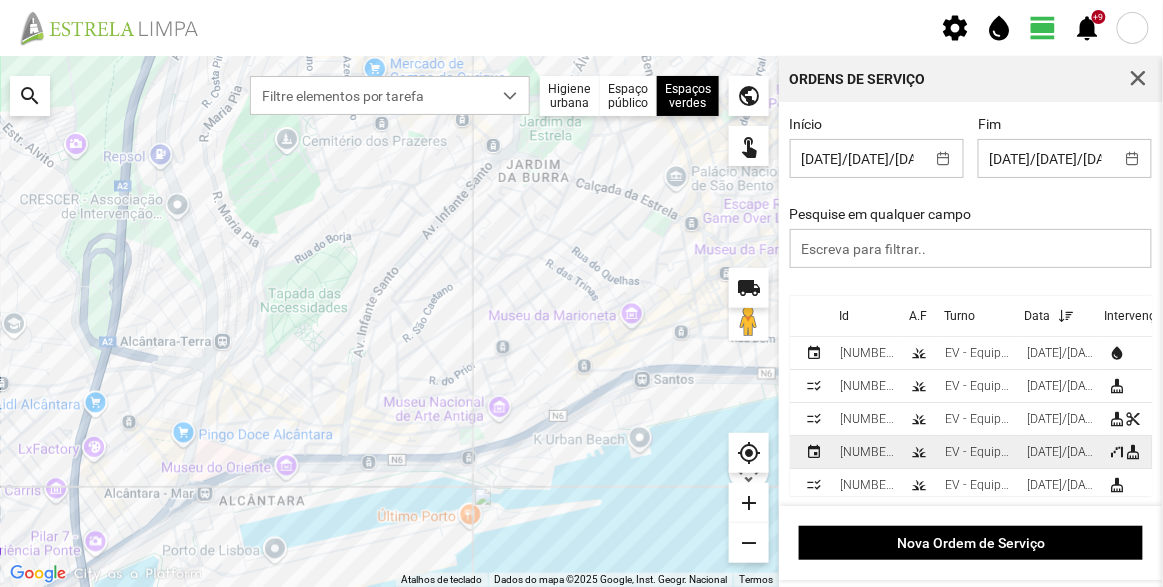 click on "EV - Equipa A" at bounding box center (978, 452) 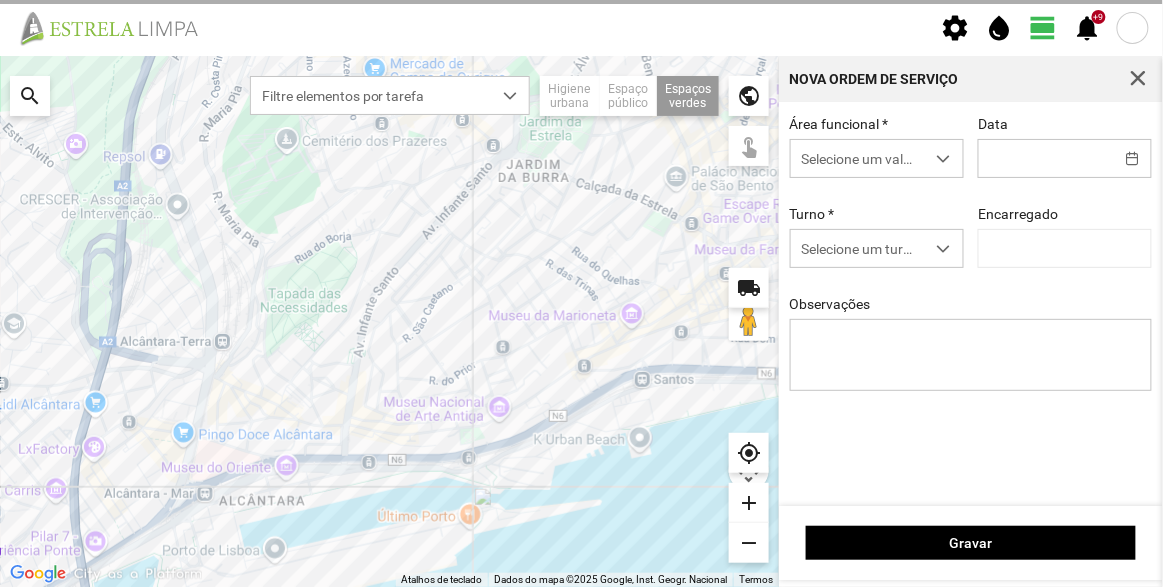 type on "[DATE]/[DATE]/[DATE]" 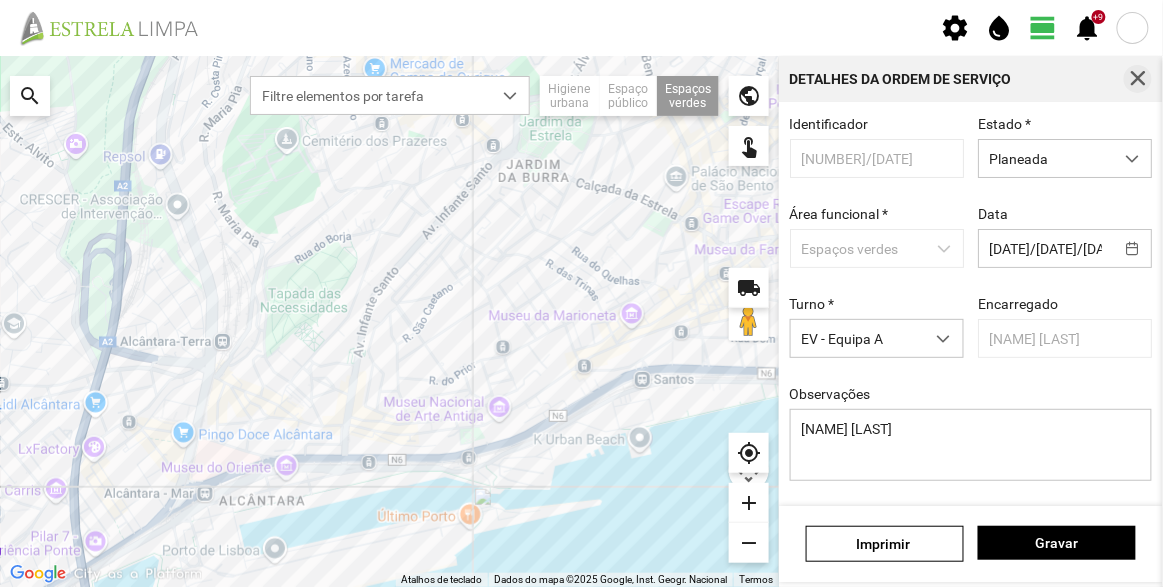 click at bounding box center [1138, 79] 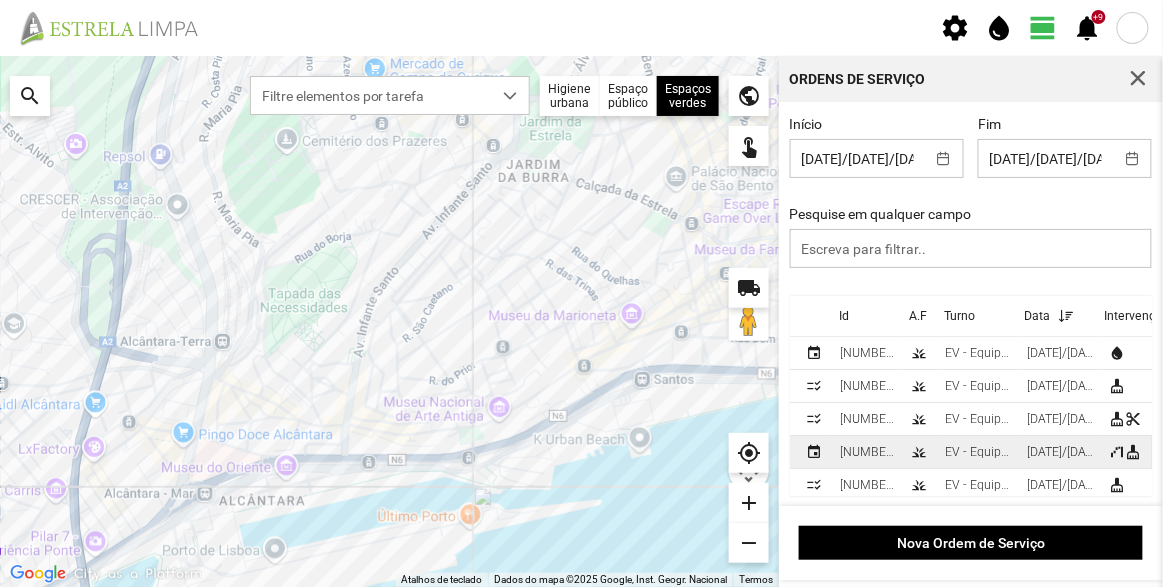 scroll, scrollTop: 0, scrollLeft: 0, axis: both 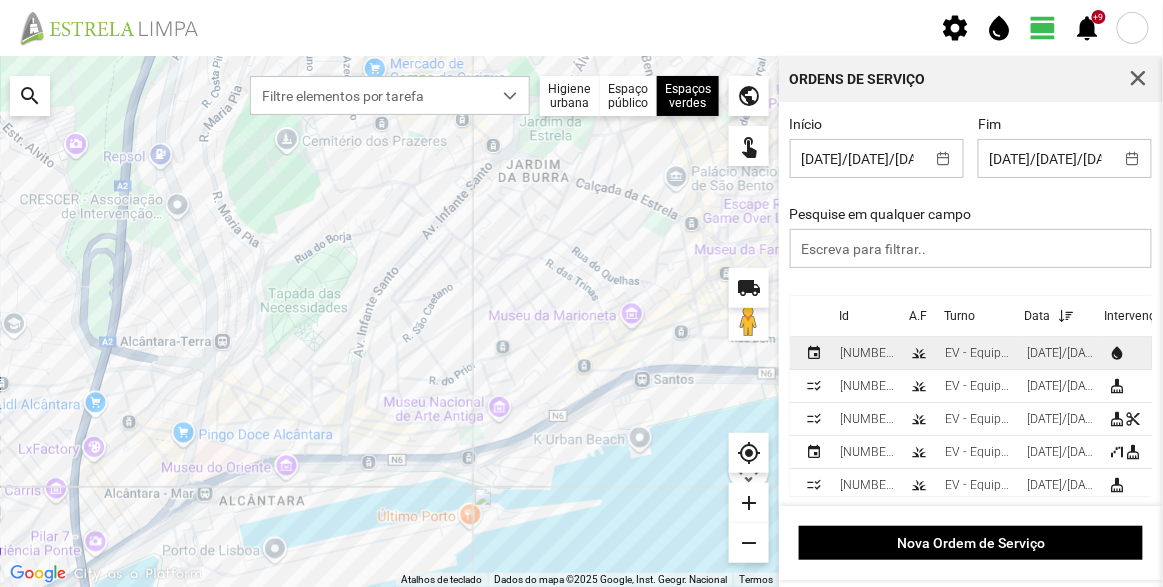 click on "EV - Equipa A" at bounding box center (978, 353) 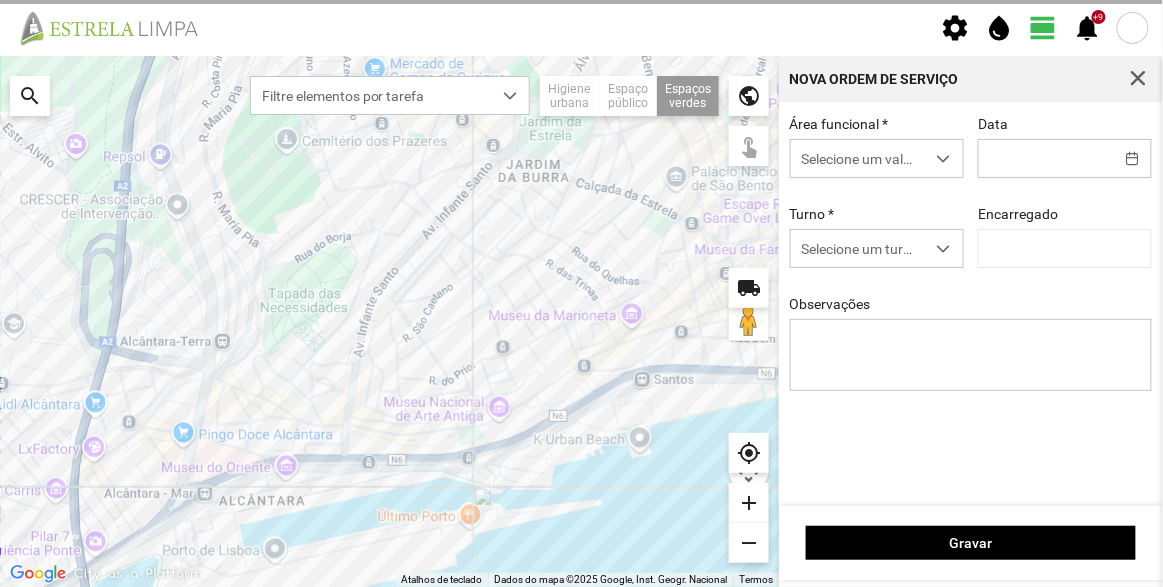 type on "[DATE]/[DATE]/[DATE]" 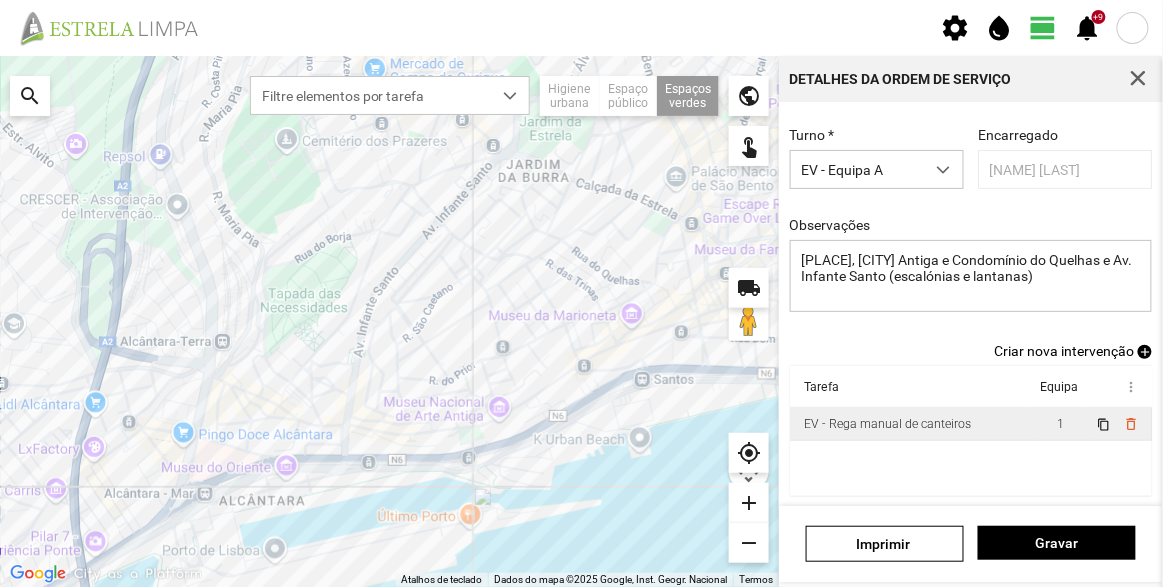 click on "EV - Rega manual de canteiros" at bounding box center [887, 424] 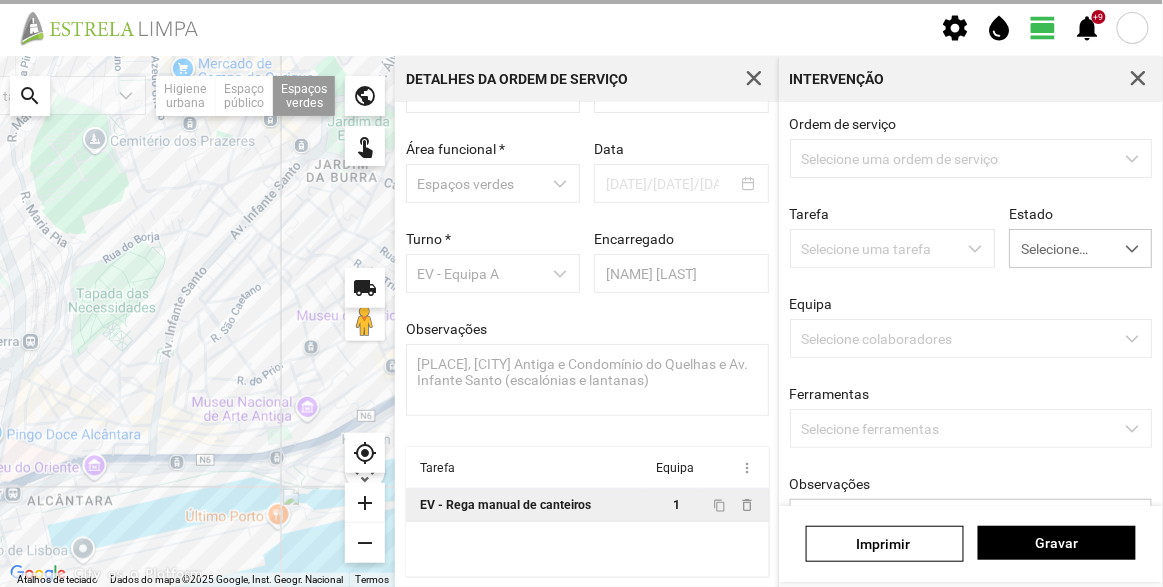 scroll, scrollTop: 69, scrollLeft: 0, axis: vertical 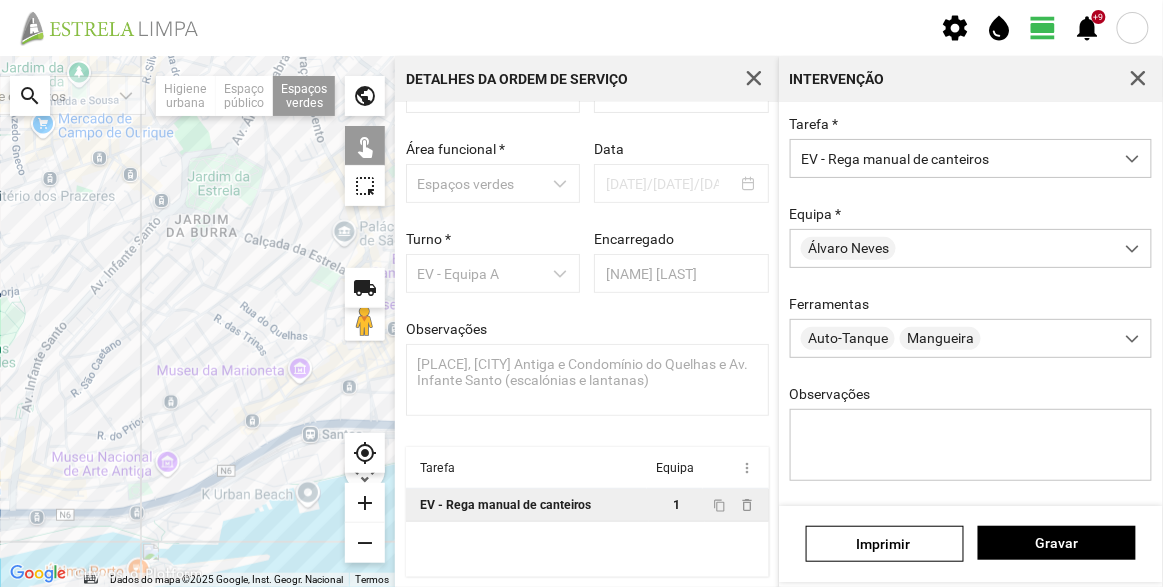 drag, startPoint x: 273, startPoint y: 323, endPoint x: 150, endPoint y: 357, distance: 127.61269 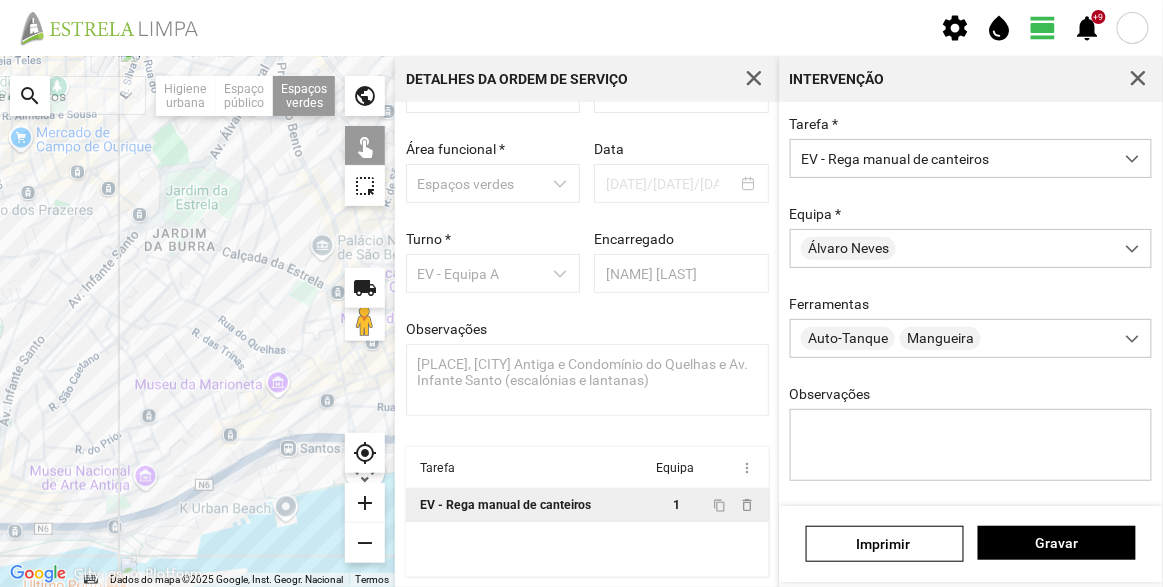 drag, startPoint x: 203, startPoint y: 290, endPoint x: 181, endPoint y: 303, distance: 25.553865 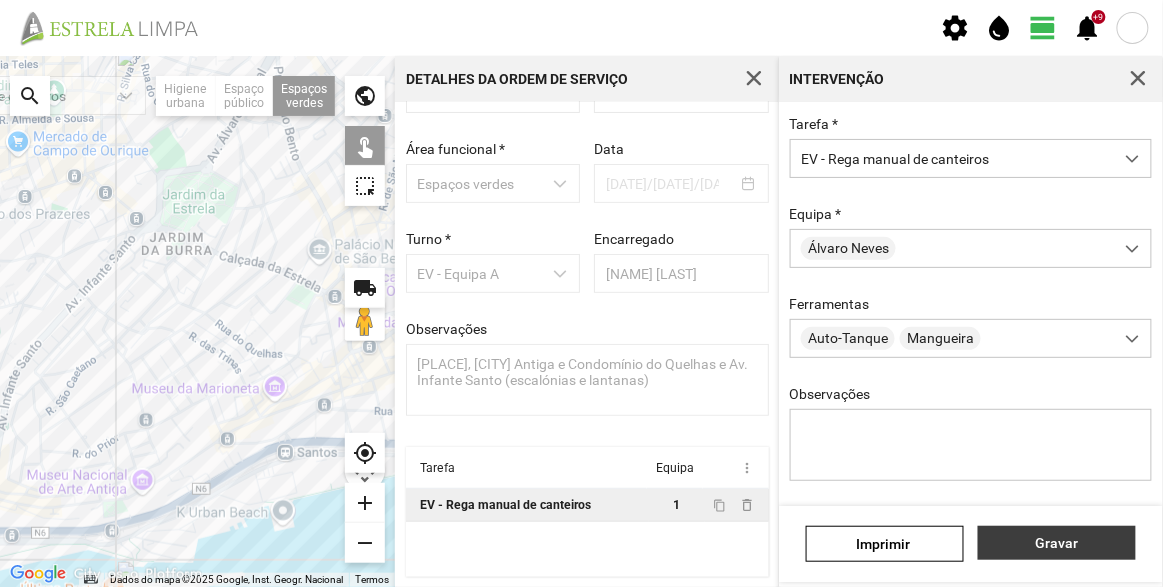 click on "Gravar" at bounding box center (1057, 543) 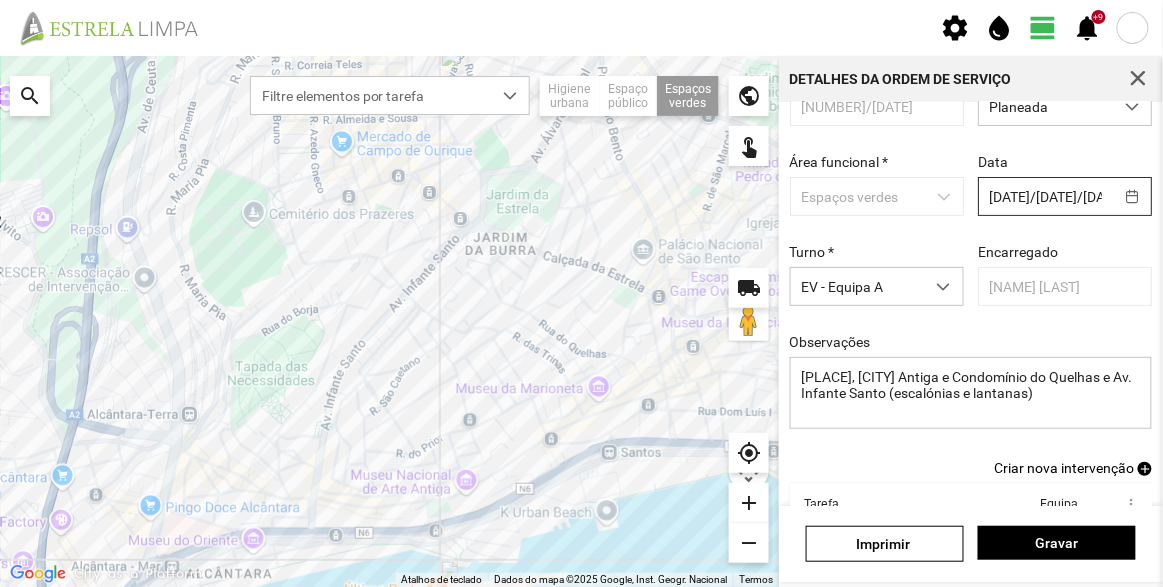 scroll, scrollTop: 0, scrollLeft: 0, axis: both 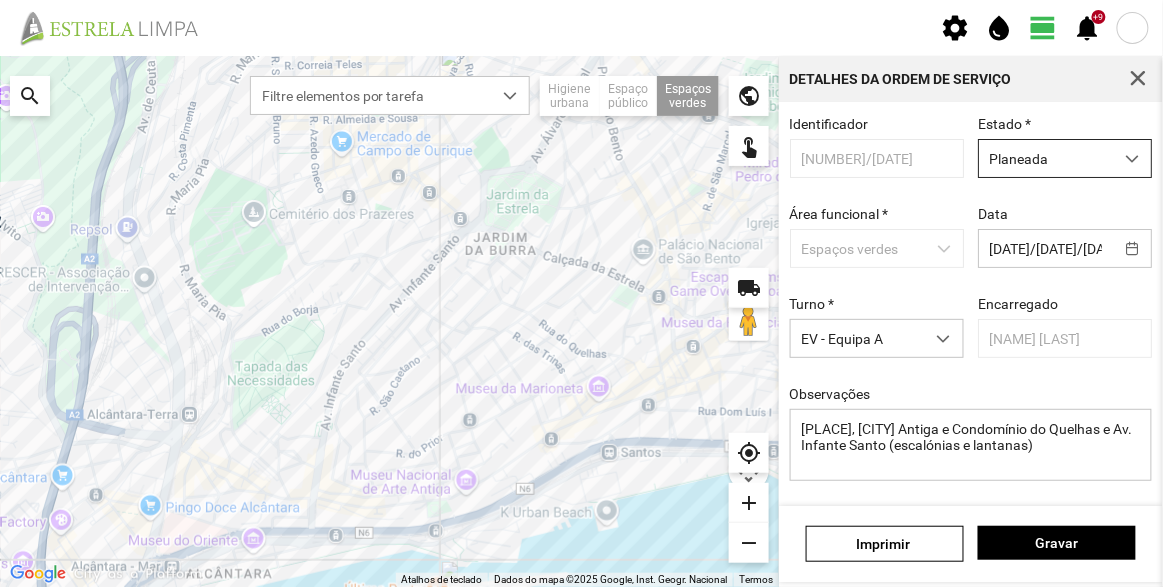 click on "Planeada" at bounding box center (1046, 158) 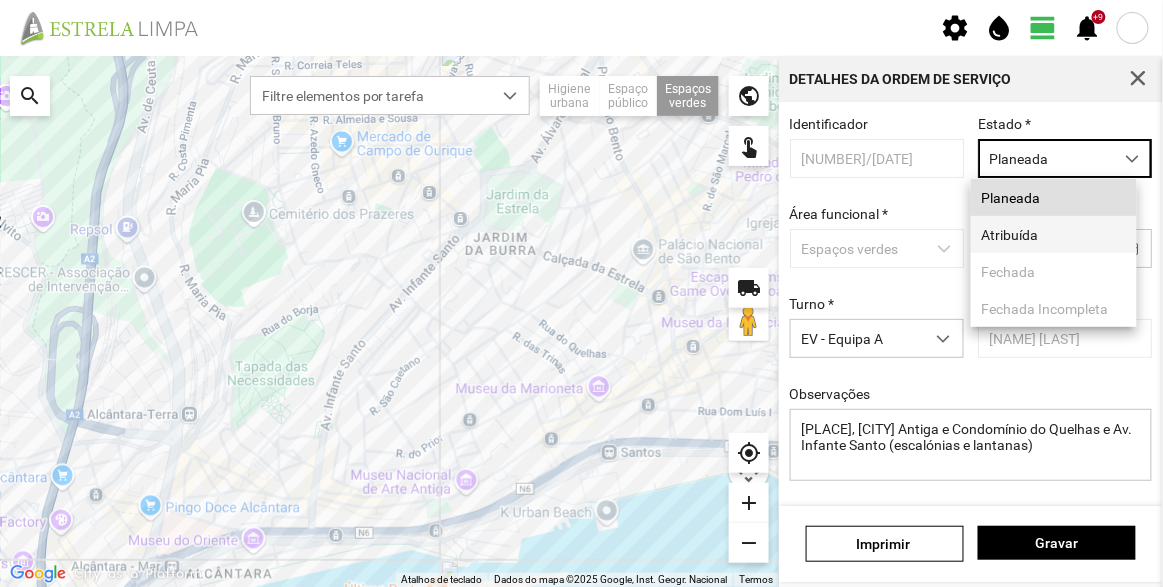 scroll, scrollTop: 10, scrollLeft: 84, axis: both 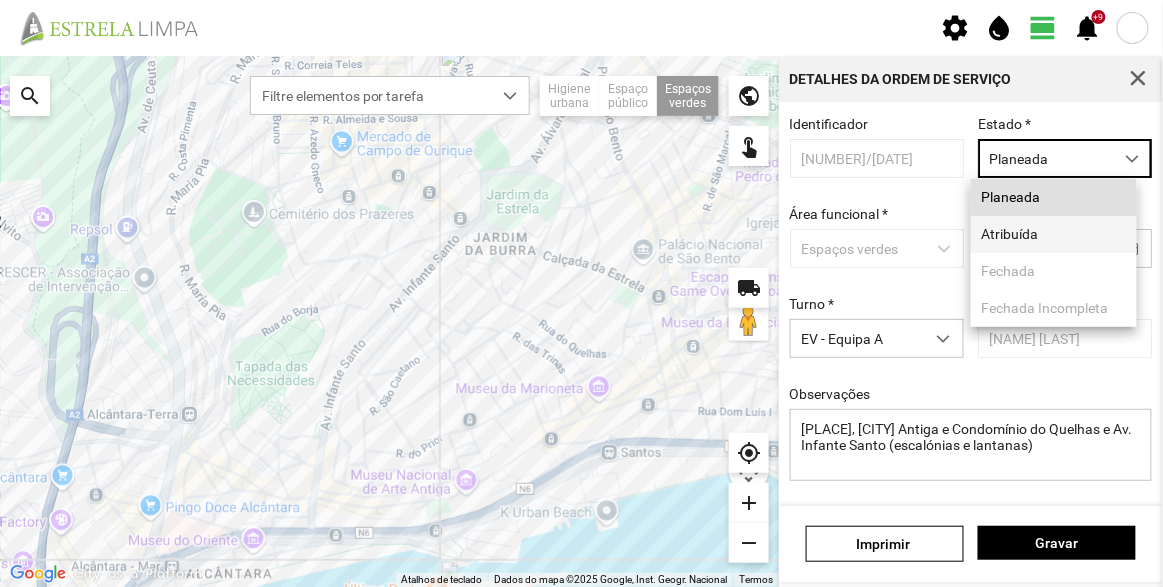 click on "Atribuída" at bounding box center [1054, 234] 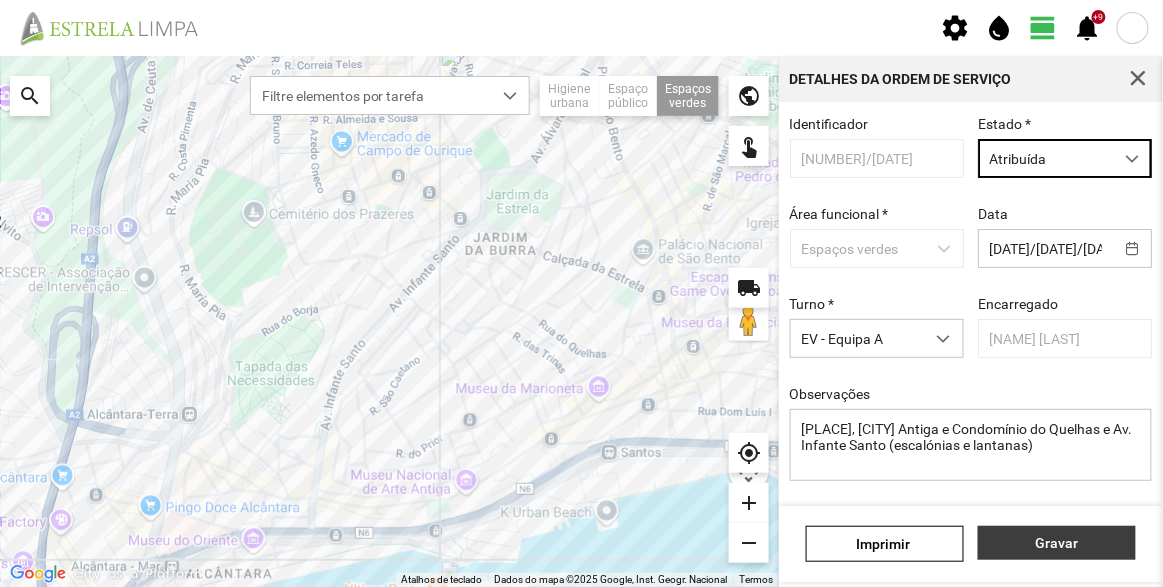 click on "Gravar" at bounding box center [1057, 543] 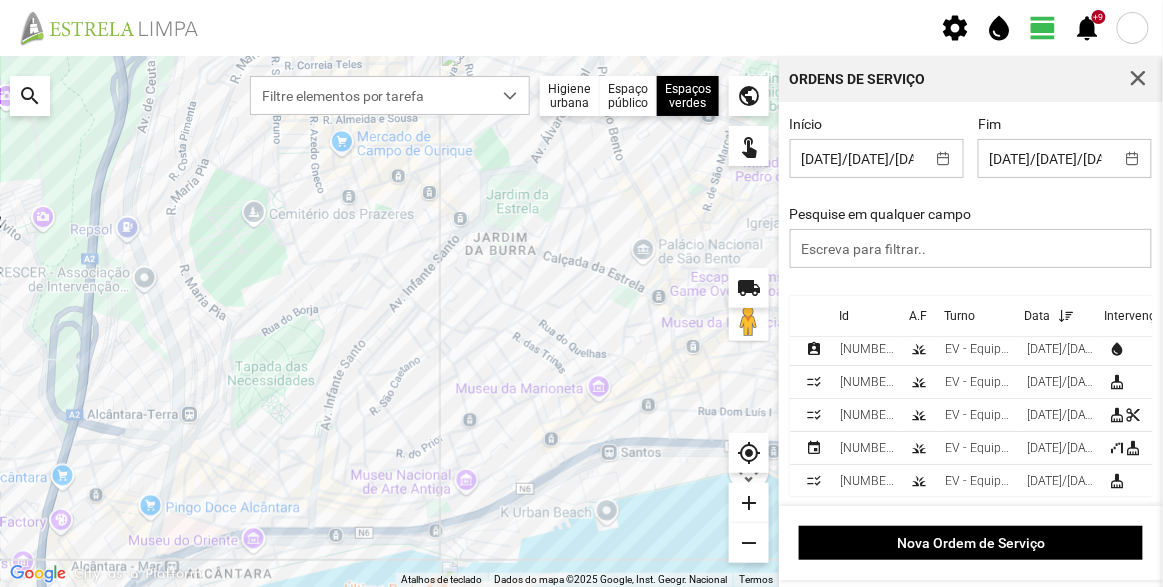 scroll, scrollTop: 0, scrollLeft: 0, axis: both 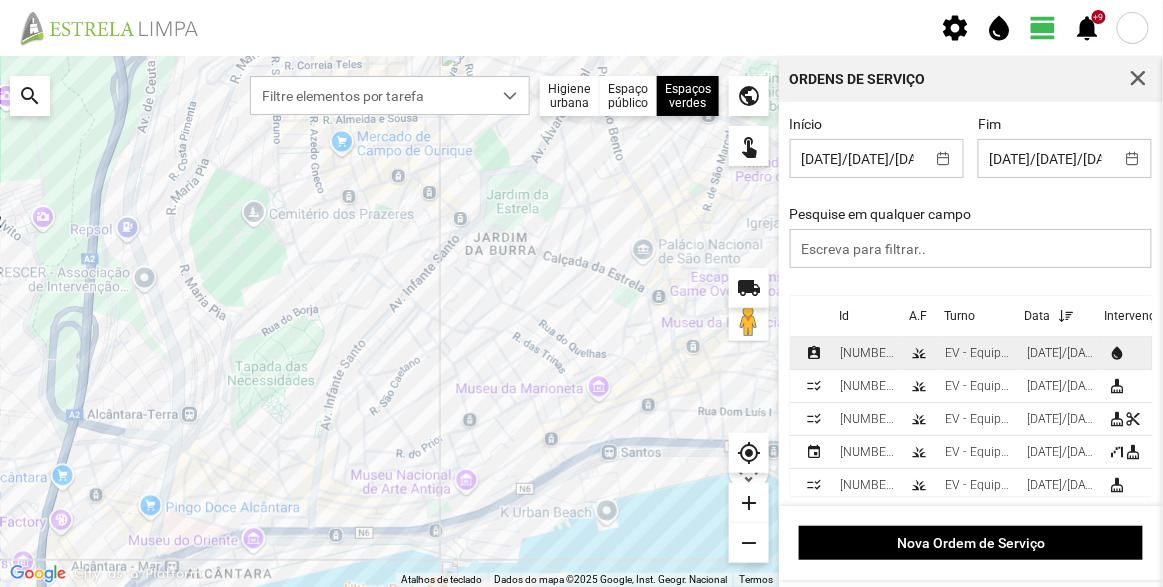 click on "[NUMBER]/[DATE]" at bounding box center (867, 353) 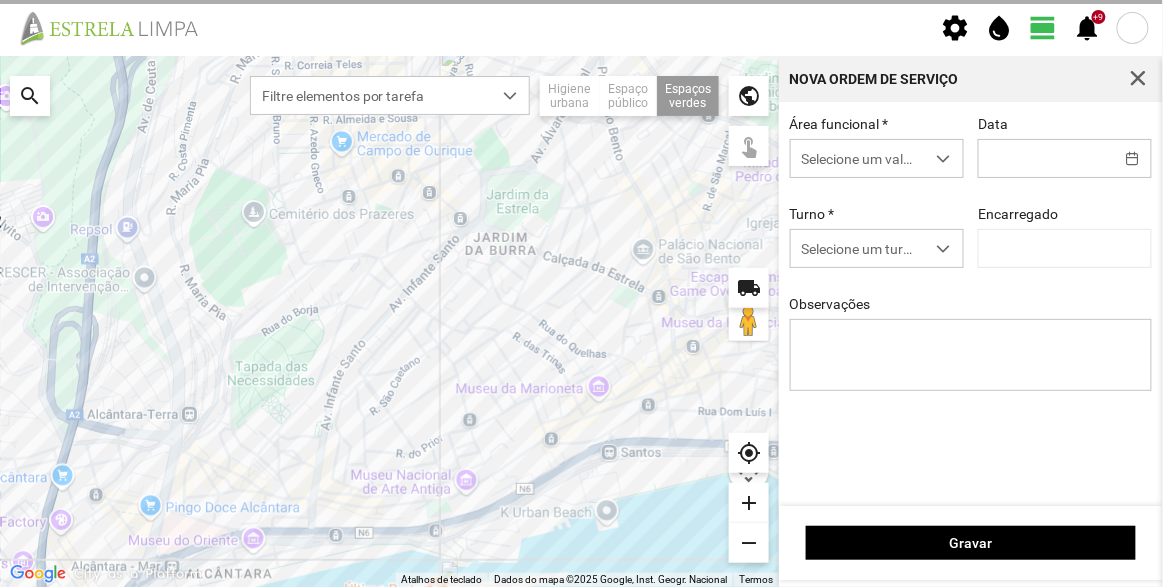 type on "[DATE]/[DATE]/[DATE]" 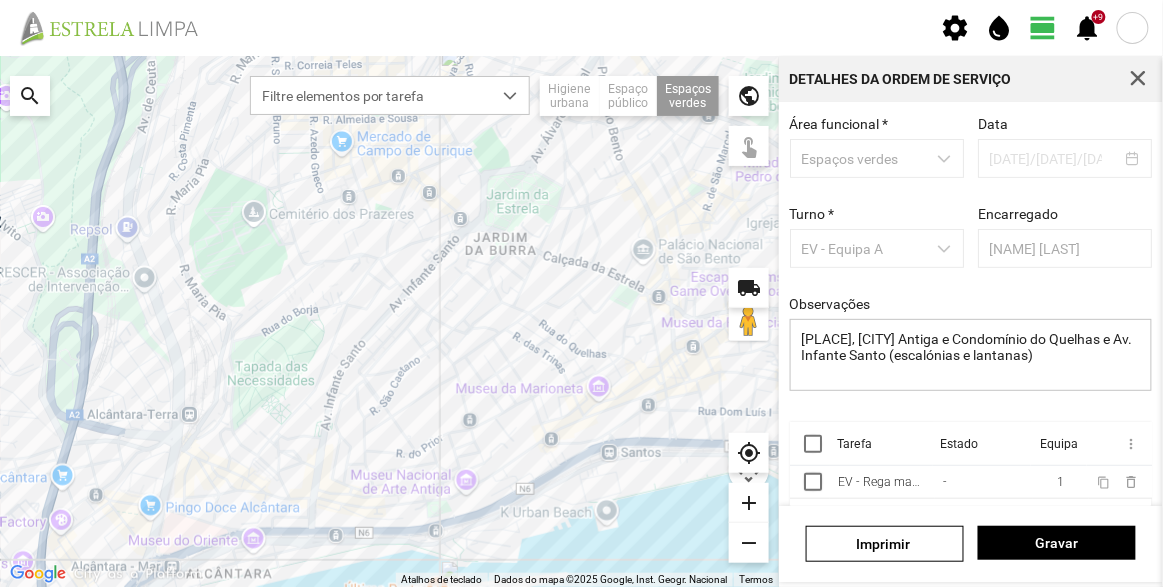 scroll, scrollTop: 150, scrollLeft: 0, axis: vertical 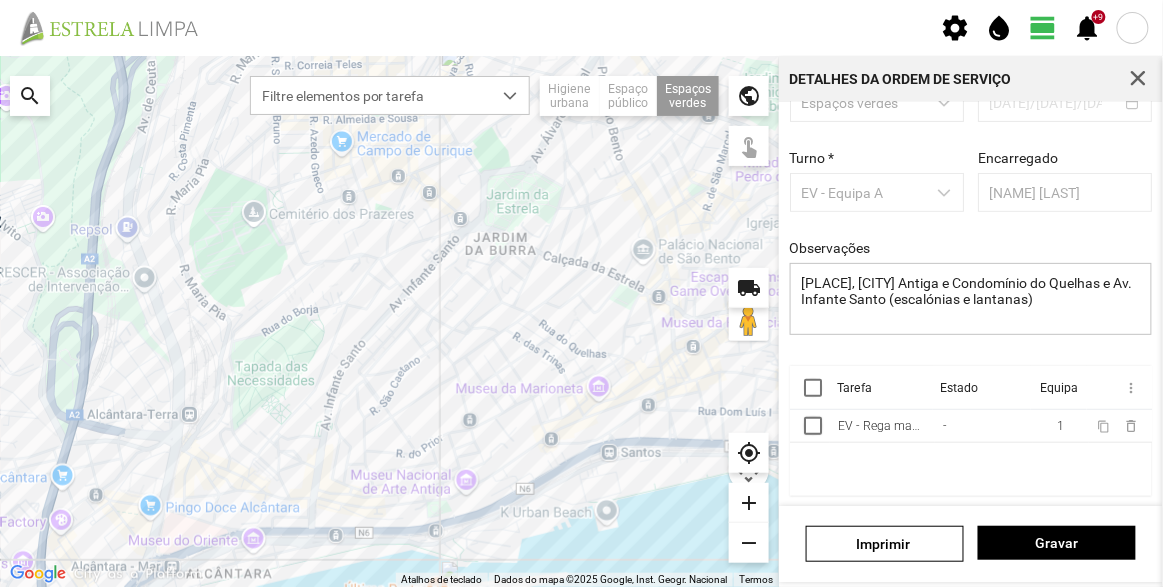 click at bounding box center (810, 388) 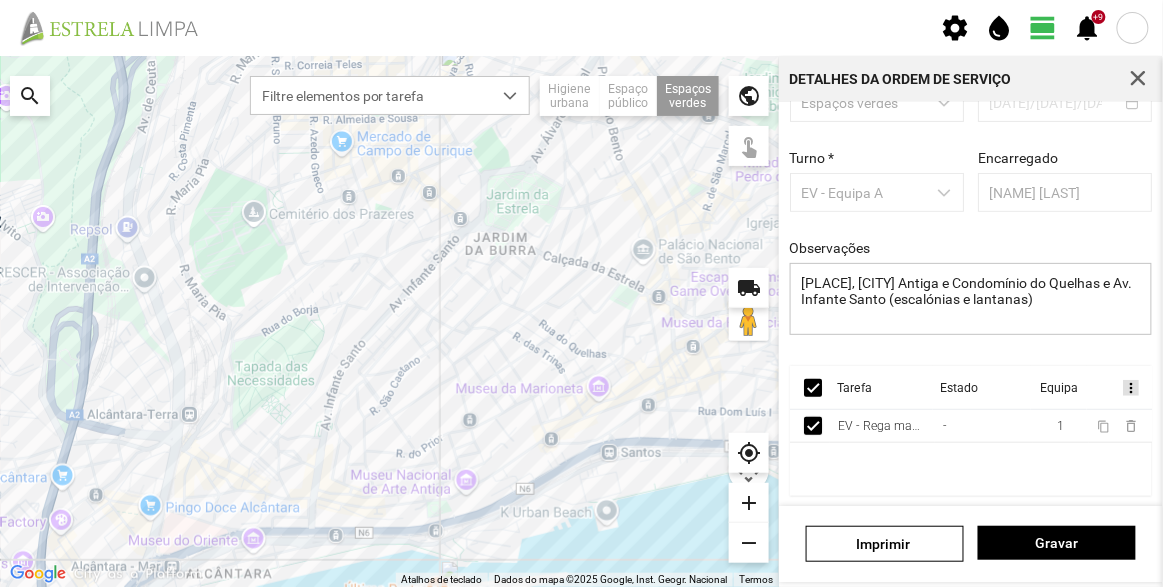 click on "more_vert" at bounding box center [1130, 388] 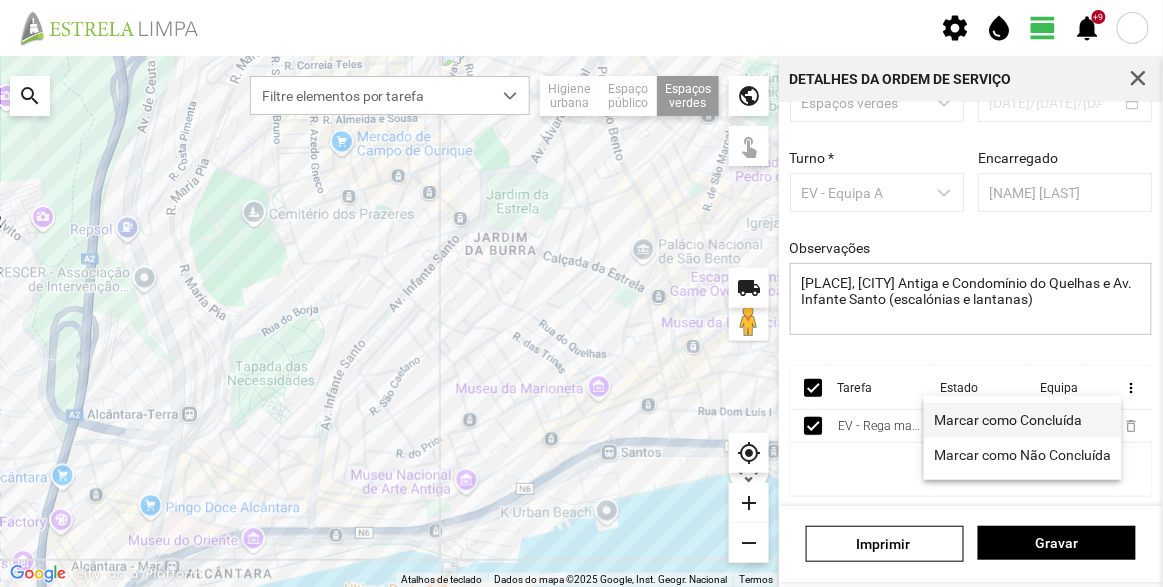 click on "Marcar como Concluída" at bounding box center (1009, 420) 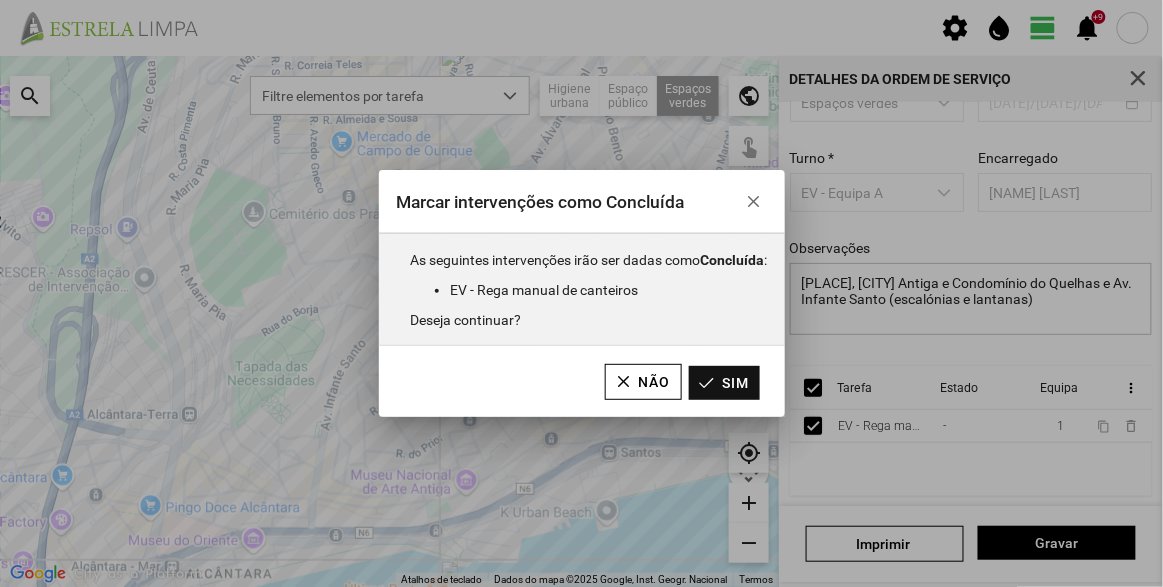 click on "Sim" 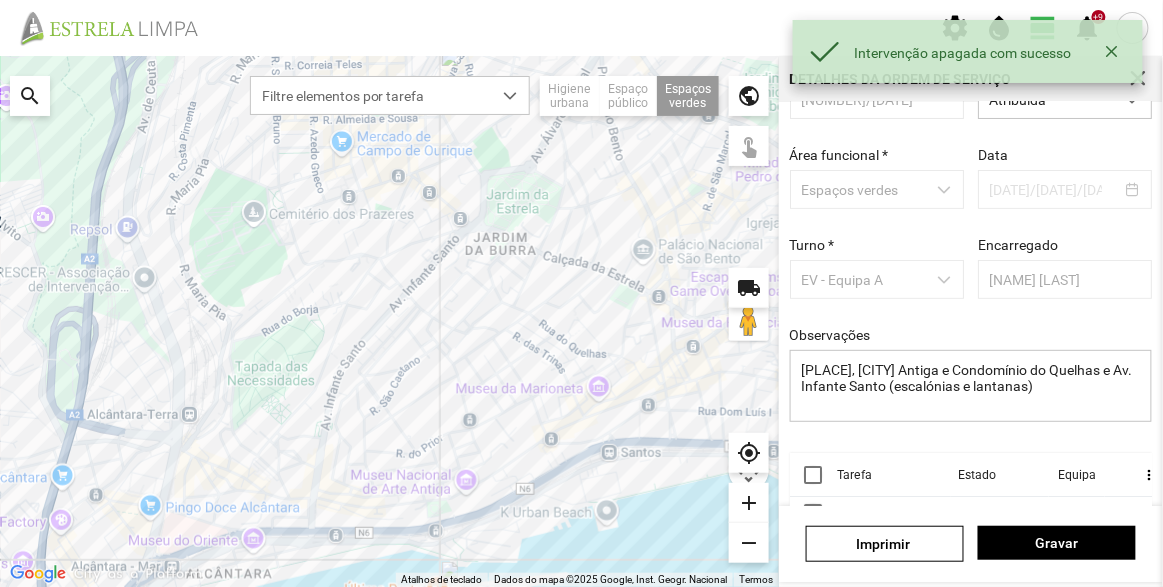 scroll, scrollTop: 0, scrollLeft: 0, axis: both 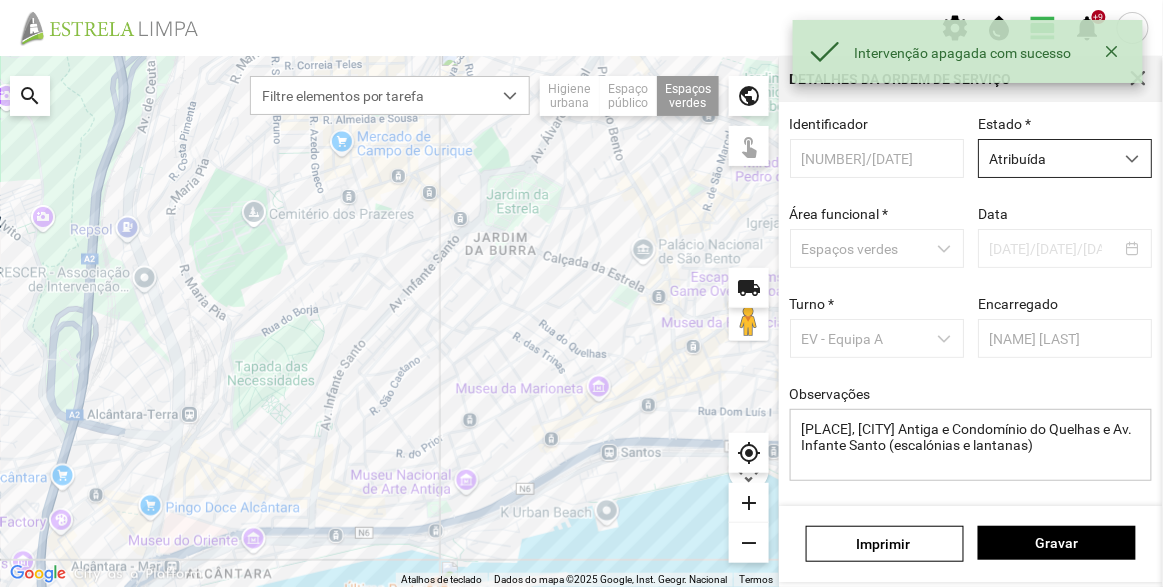 click on "Atribuída" at bounding box center [1046, 158] 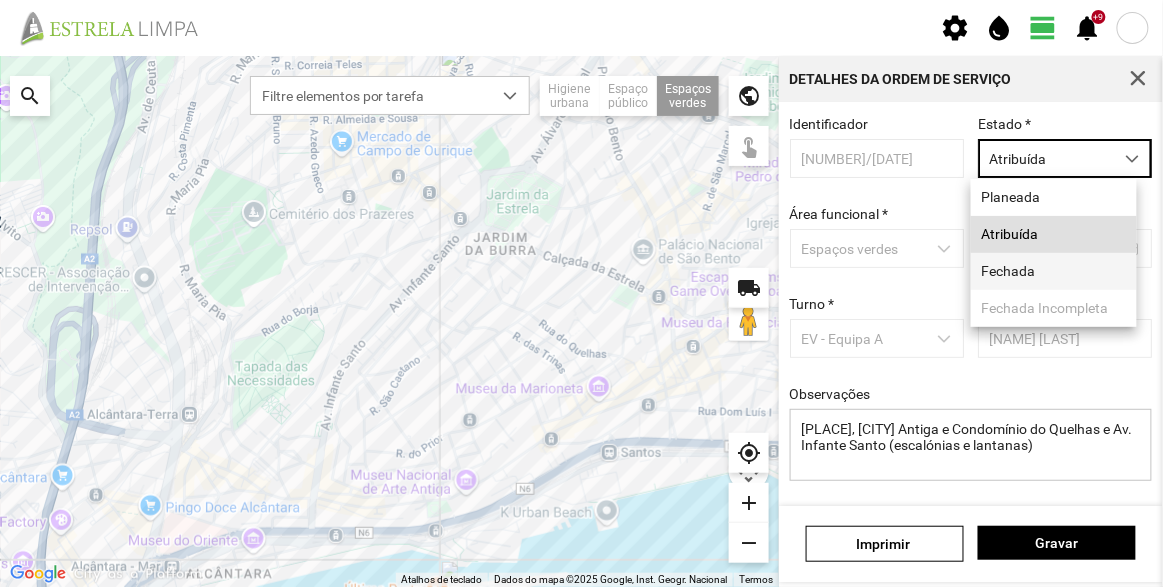 click on "Fechada" at bounding box center [1054, 271] 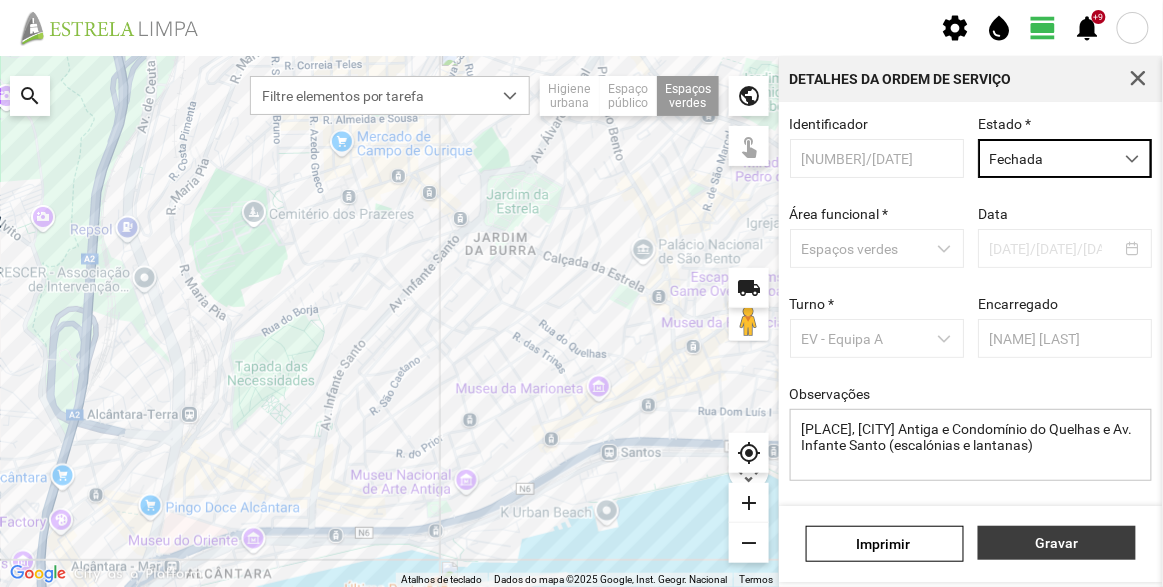 click on "Gravar" at bounding box center [1057, 543] 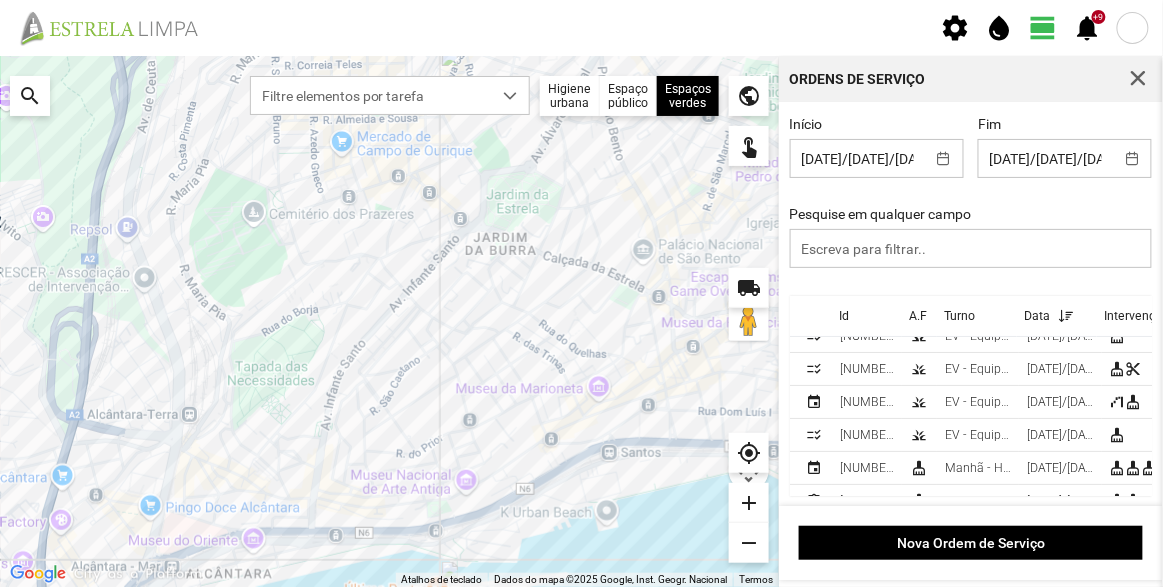 scroll, scrollTop: 0, scrollLeft: 0, axis: both 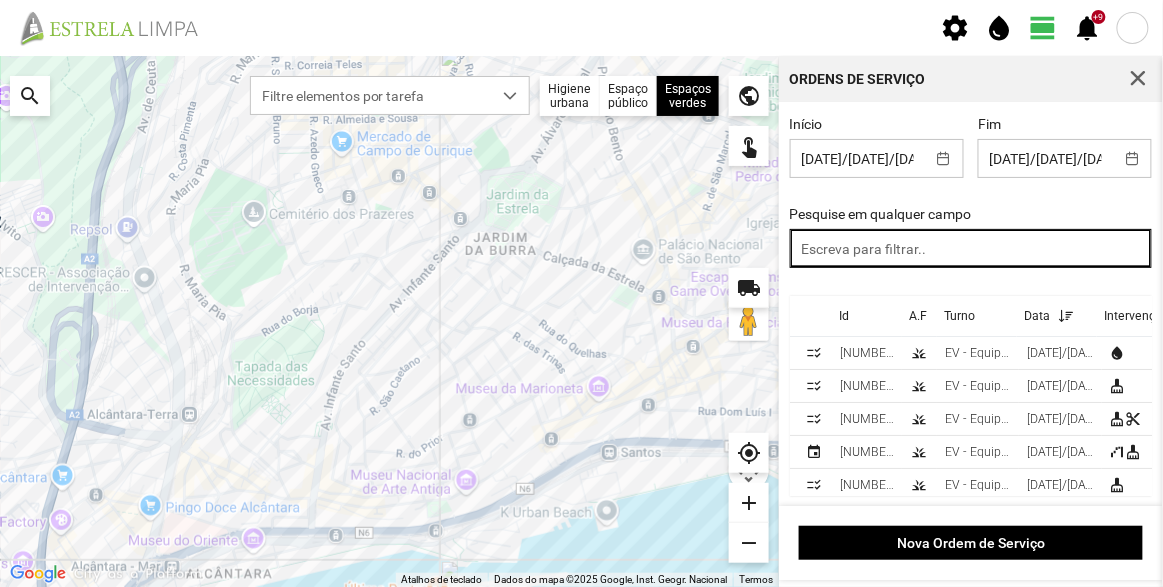 click at bounding box center (971, 248) 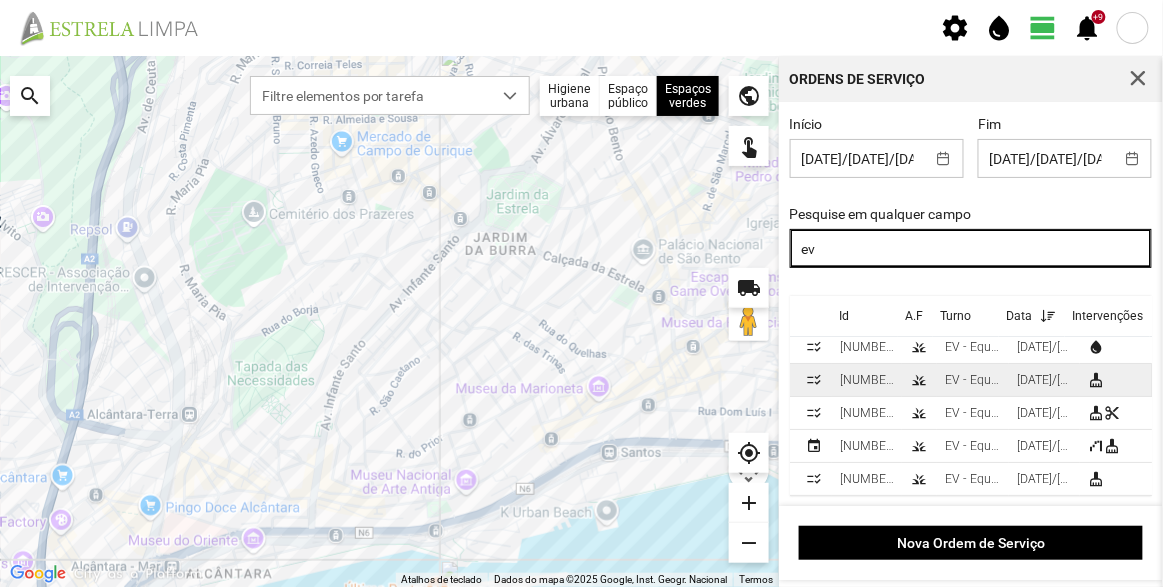 scroll, scrollTop: 19, scrollLeft: 0, axis: vertical 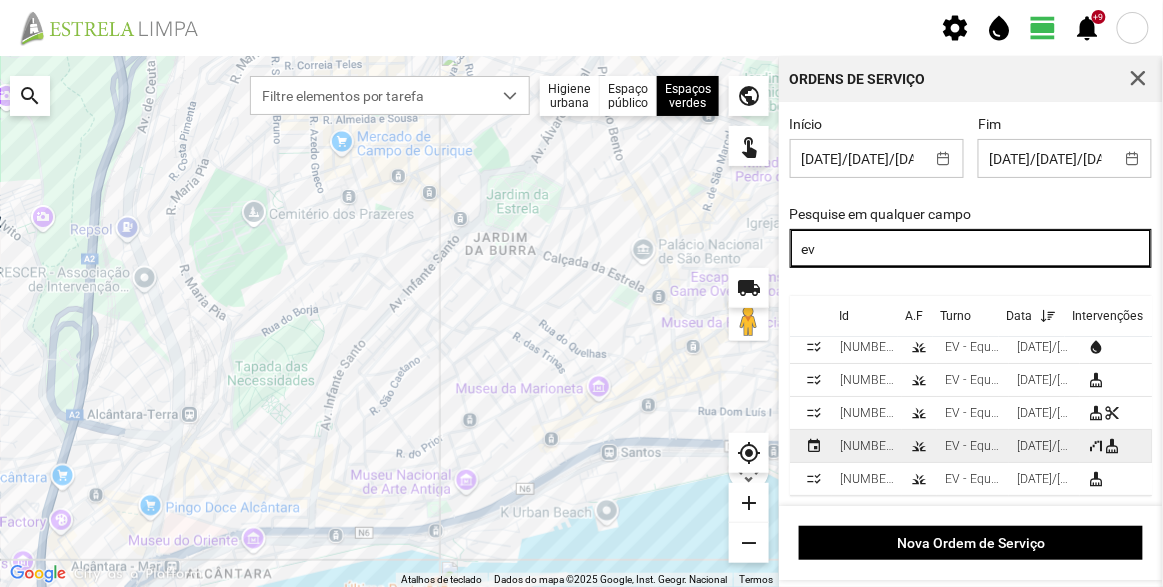 type on "ev" 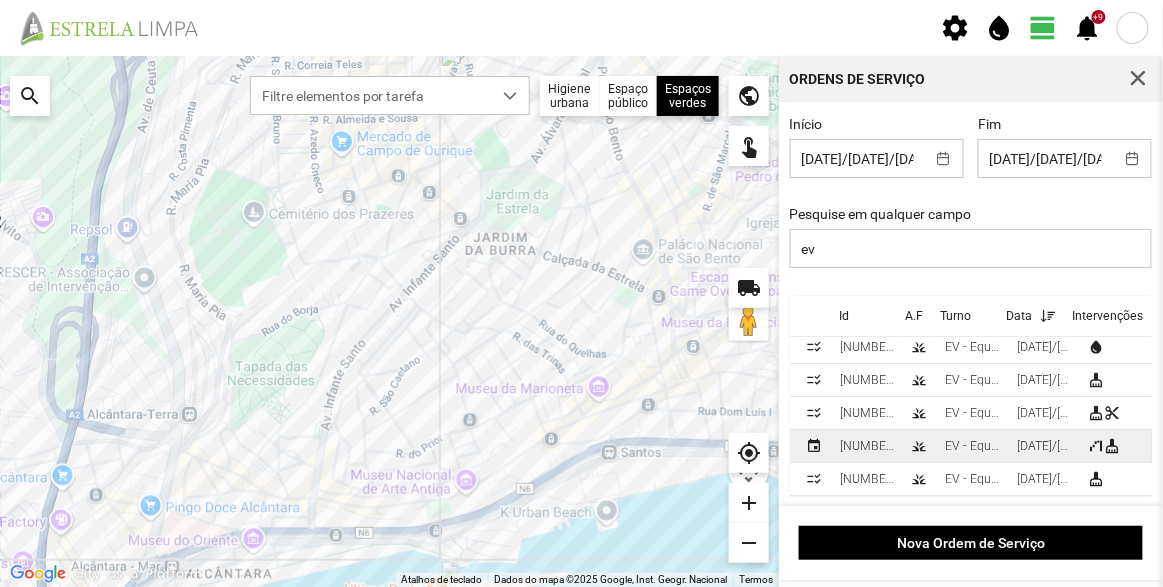click on "EV - Equipa A" at bounding box center (973, 446) 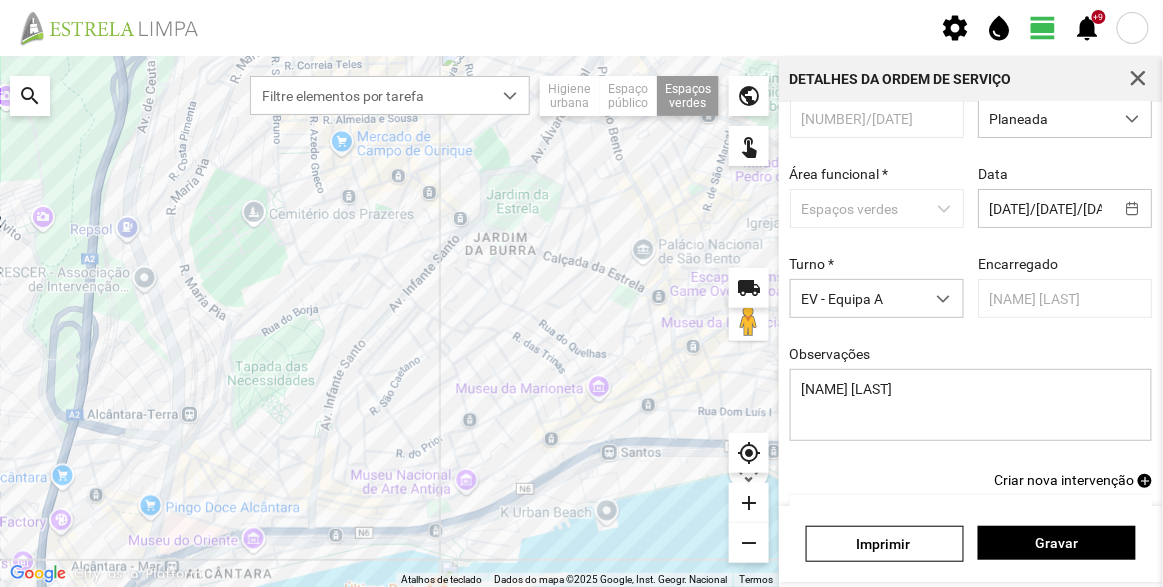 scroll, scrollTop: 0, scrollLeft: 0, axis: both 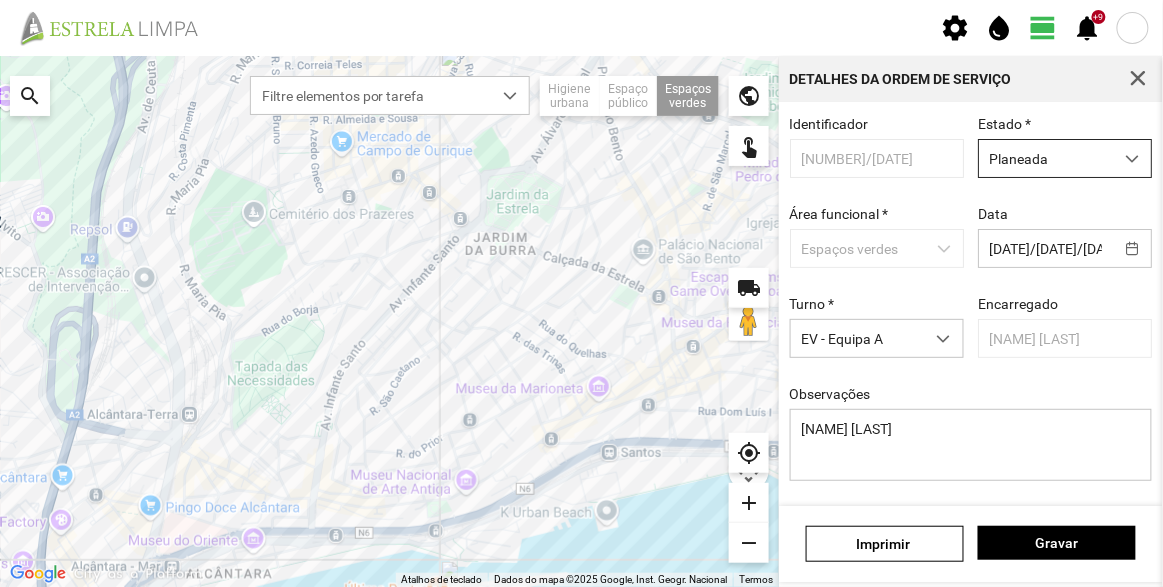 click on "Planeada" at bounding box center (1046, 158) 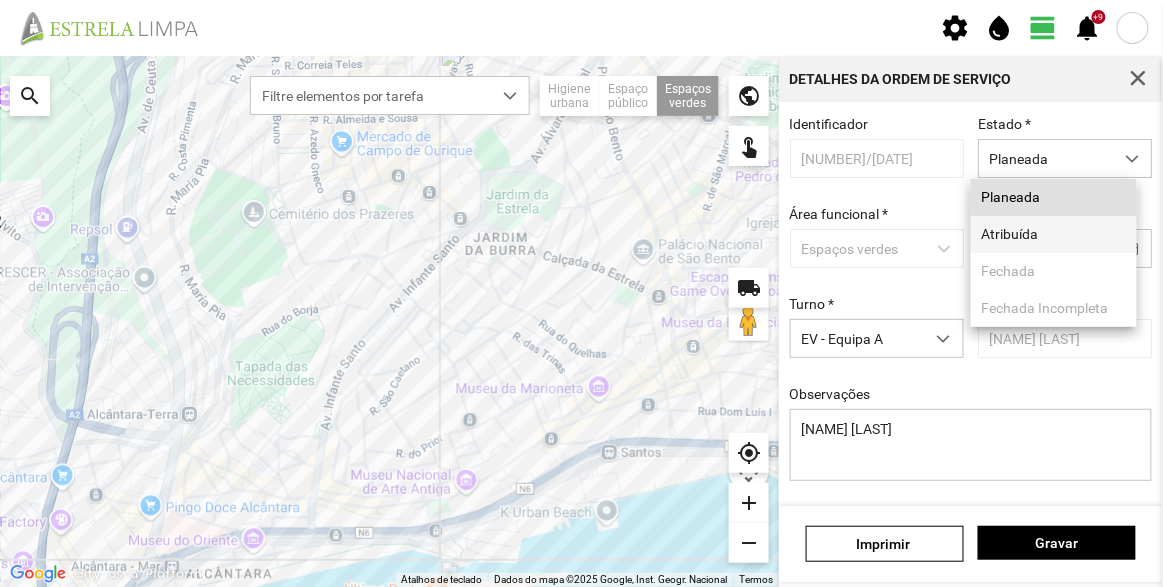 click on "Atribuída" at bounding box center (1054, 234) 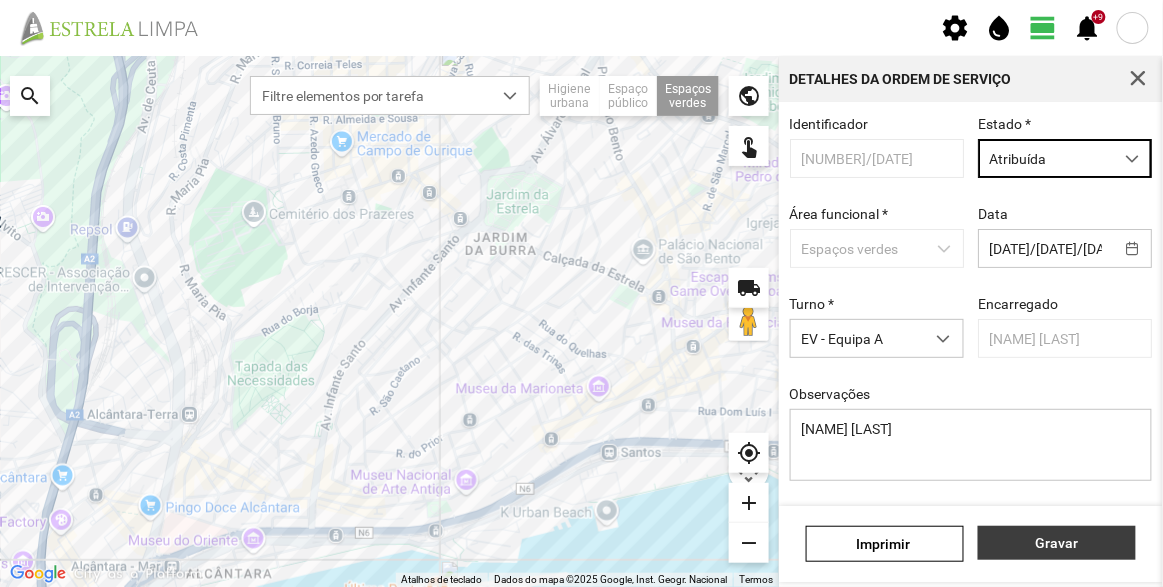 click on "Gravar" at bounding box center (1057, 543) 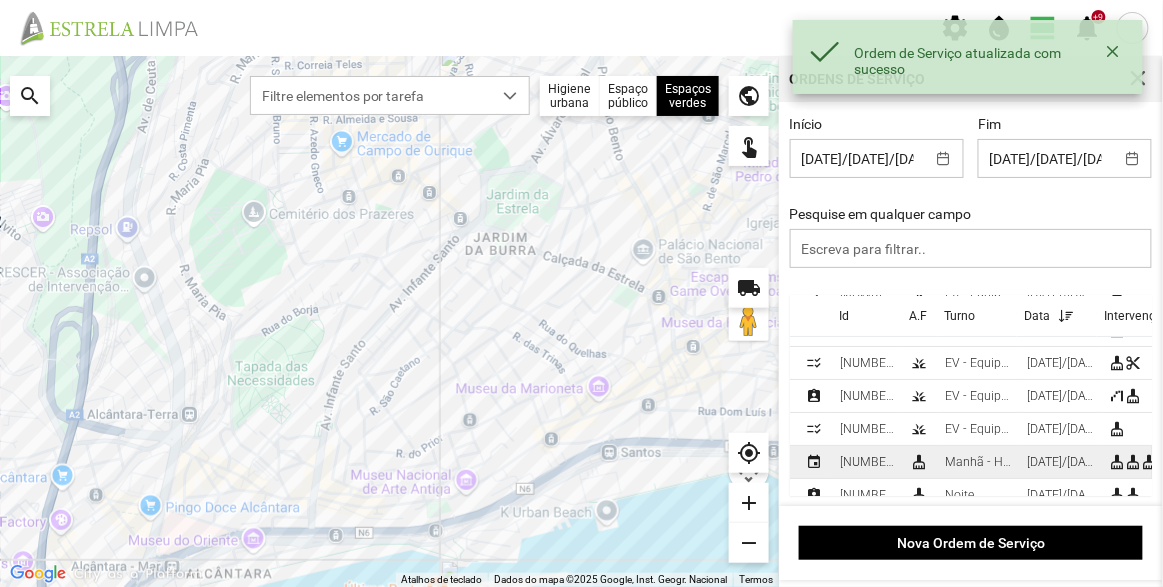 scroll, scrollTop: 27, scrollLeft: 0, axis: vertical 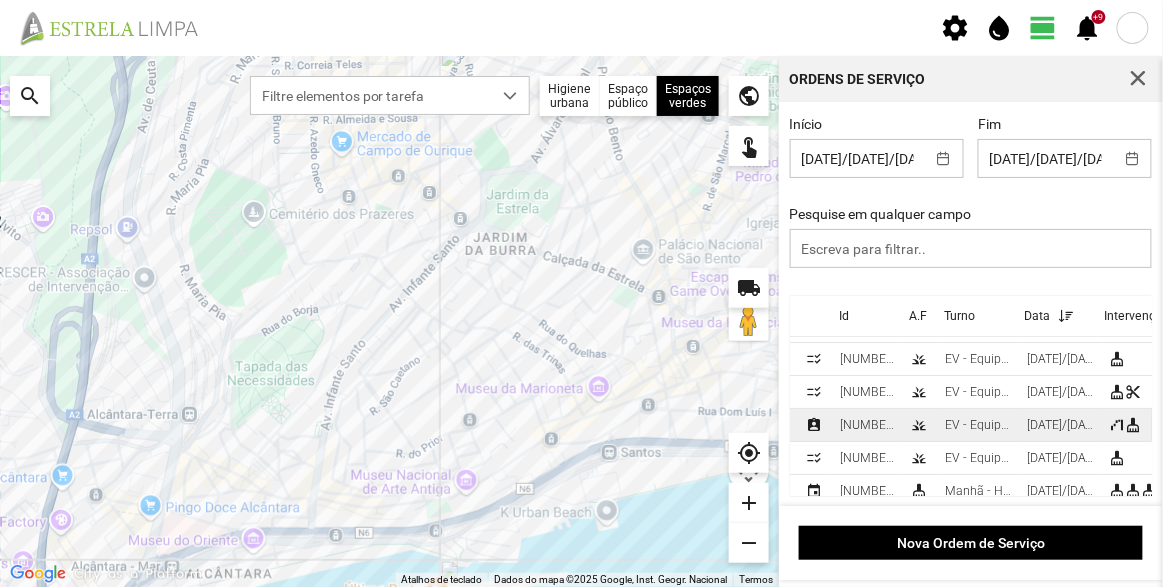 click on "[NUMBER]/[DATE]" at bounding box center (867, 425) 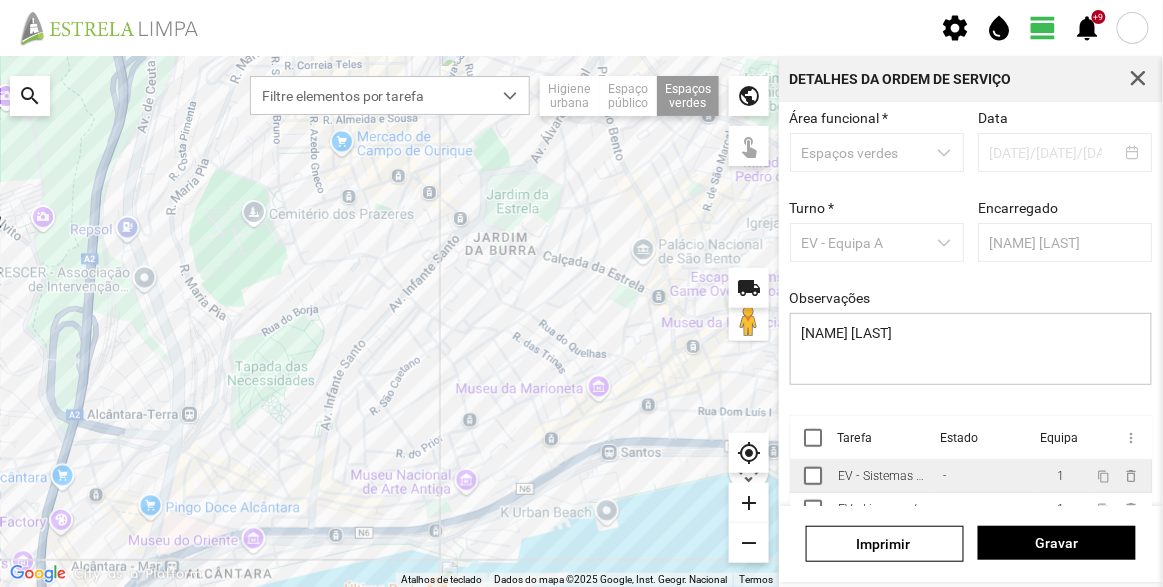 scroll, scrollTop: 150, scrollLeft: 0, axis: vertical 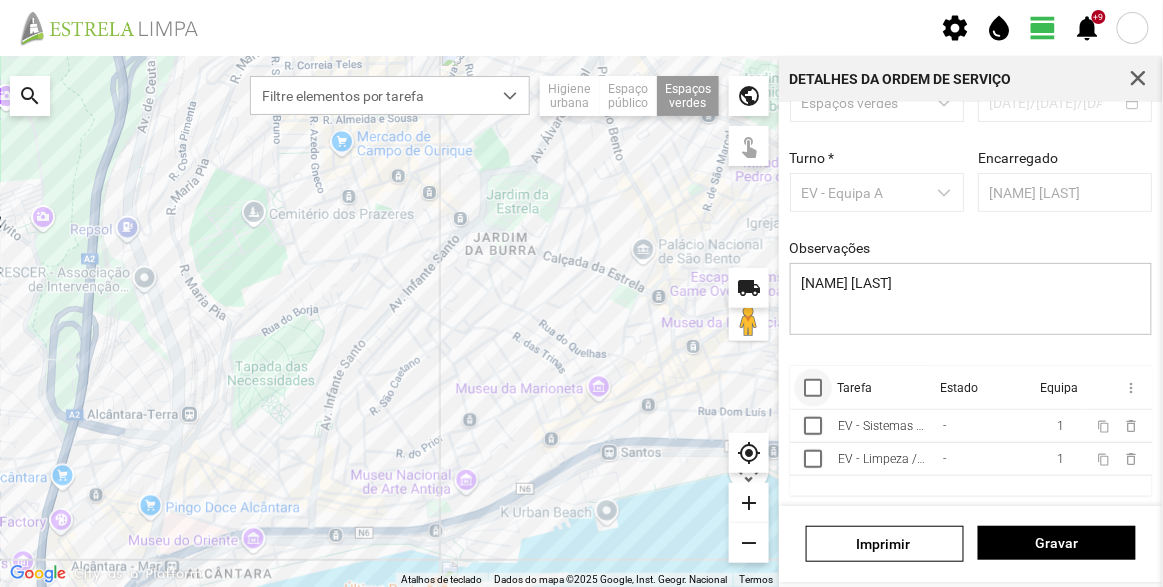 click at bounding box center [813, 388] 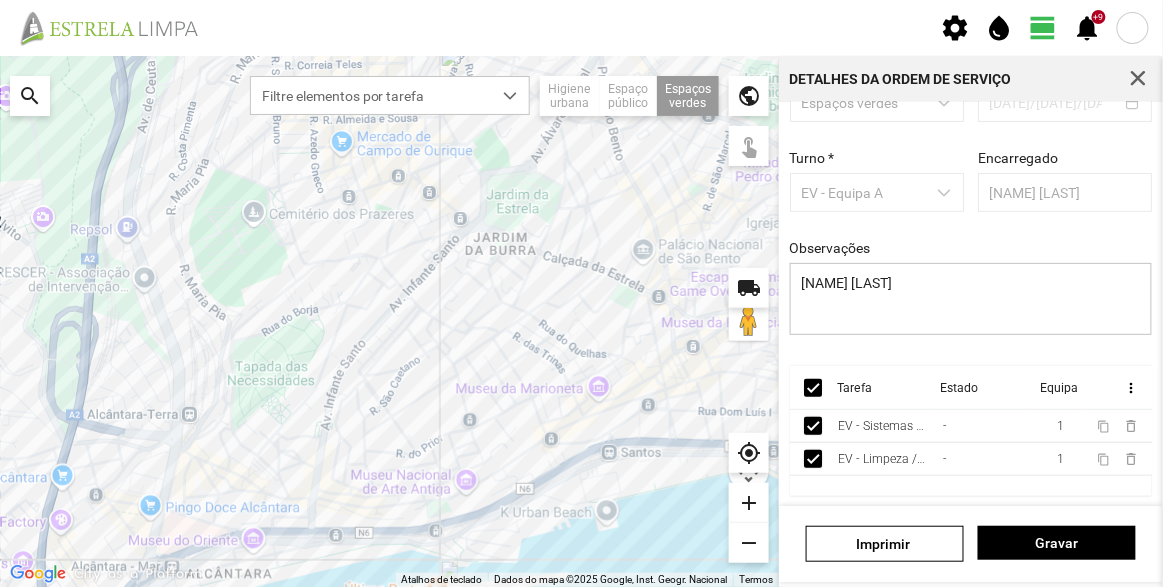 click on "more_vert" at bounding box center [1119, 388] 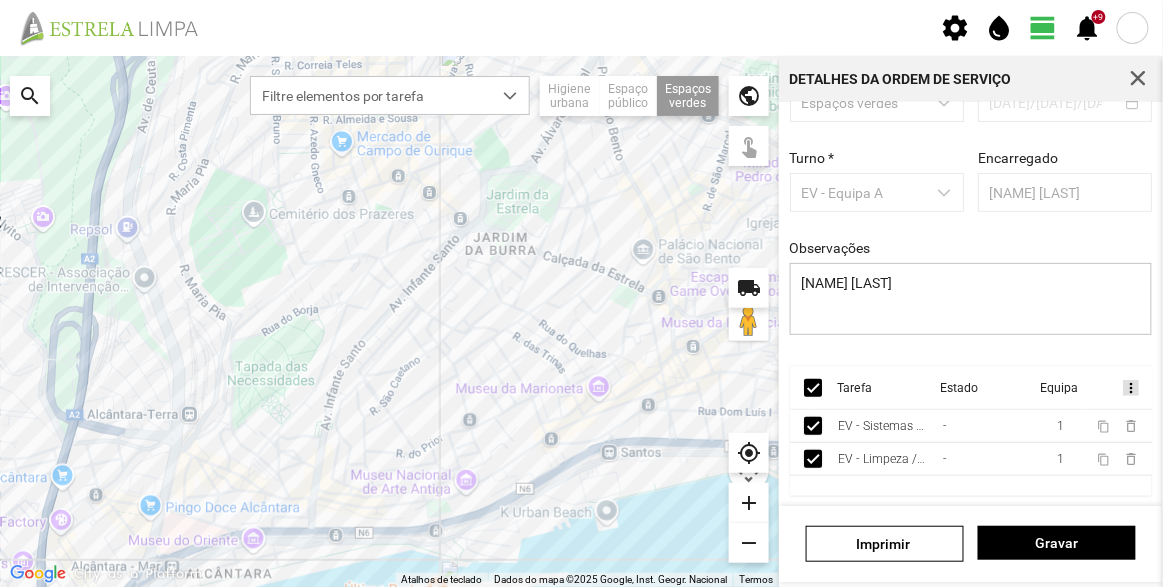 click on "more_vert" at bounding box center [1130, 388] 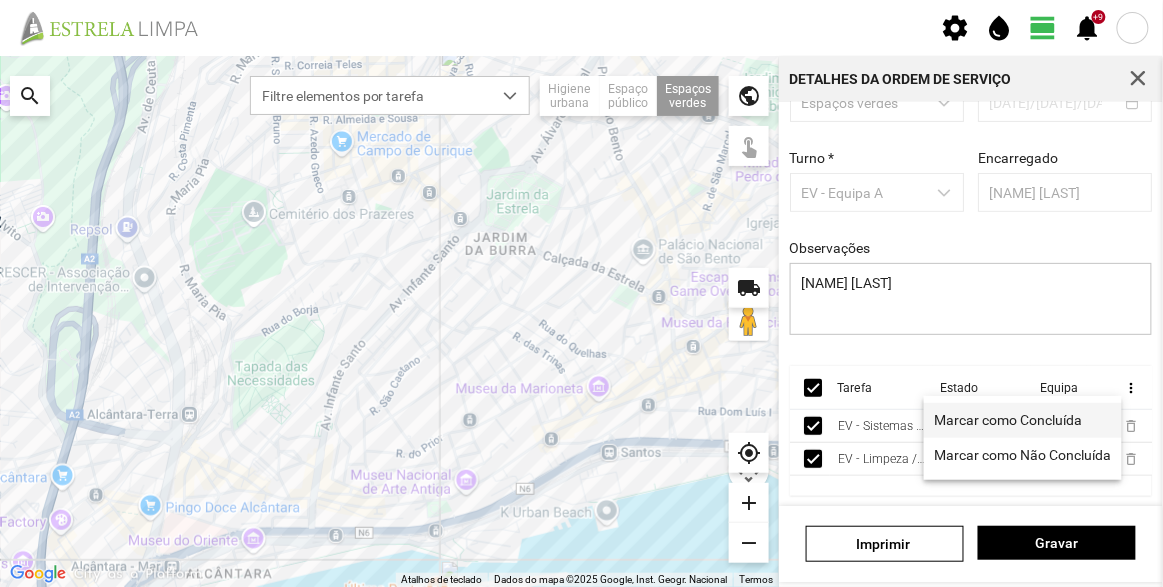 click on "Marcar como Concluída" at bounding box center (1009, 420) 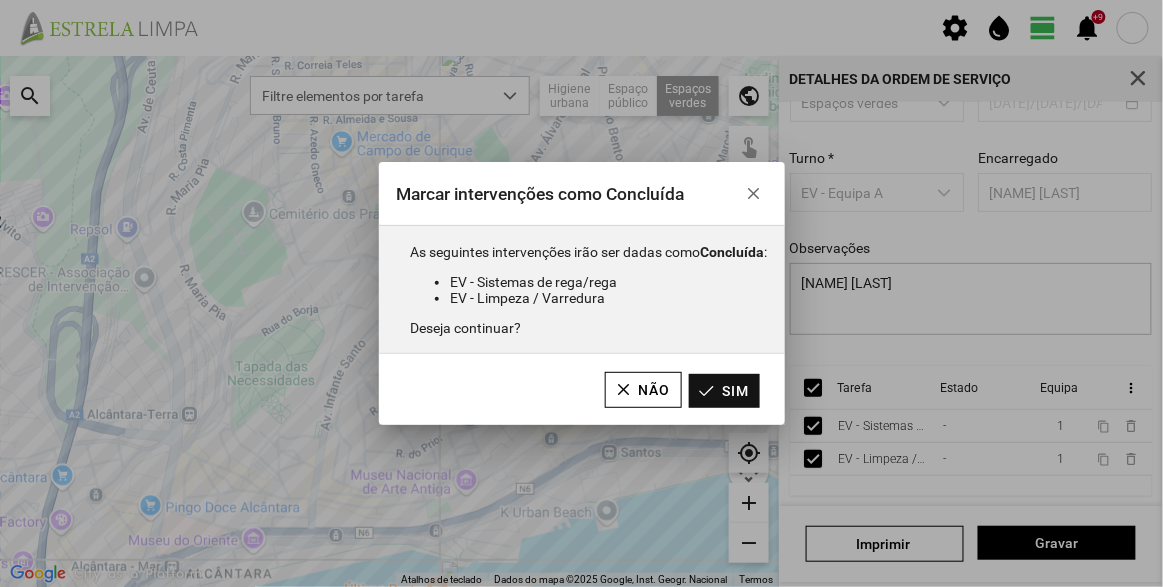 click on "Sim" 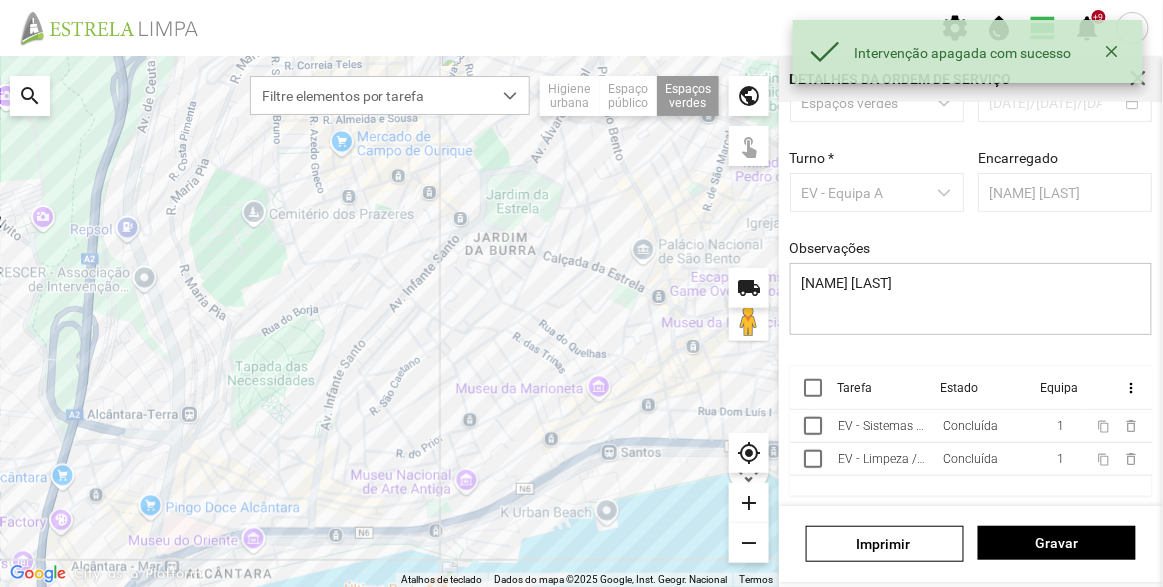 scroll, scrollTop: 0, scrollLeft: 0, axis: both 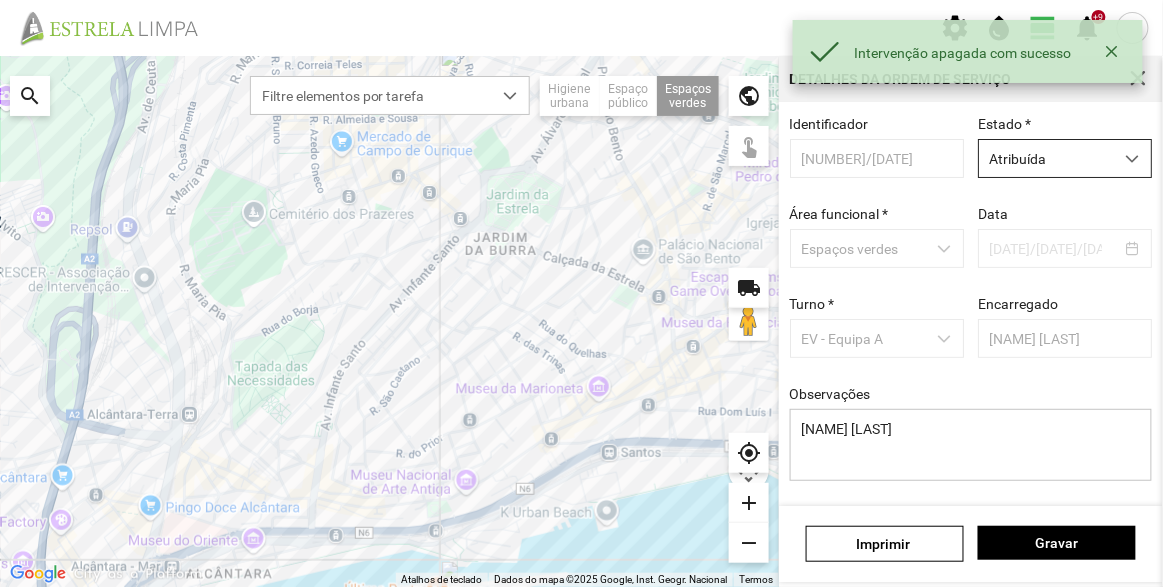 click on "Atribuída" at bounding box center [1046, 158] 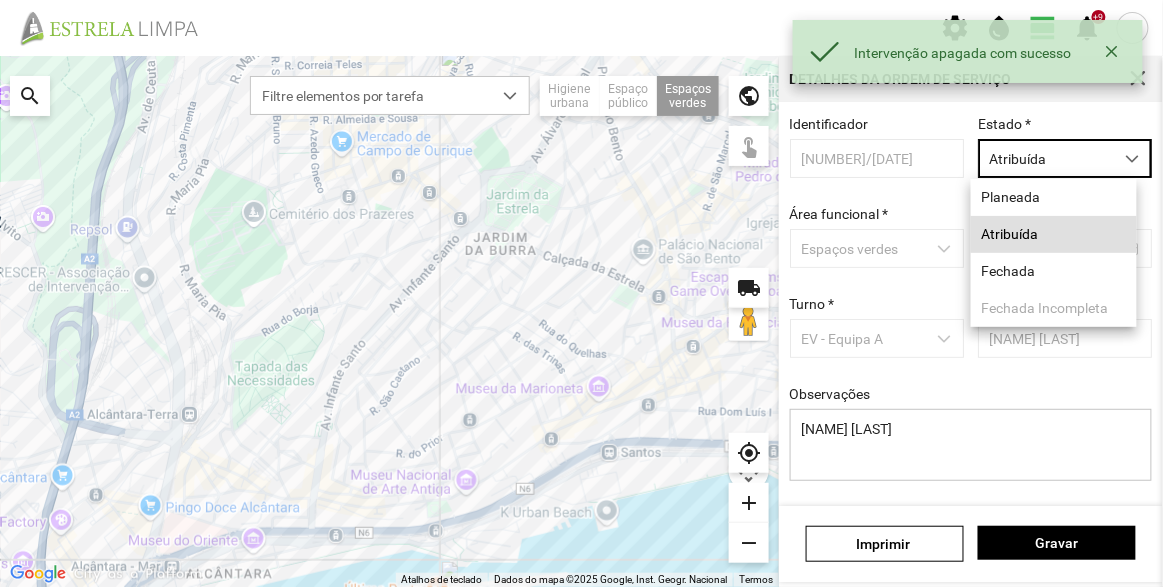 scroll, scrollTop: 10, scrollLeft: 84, axis: both 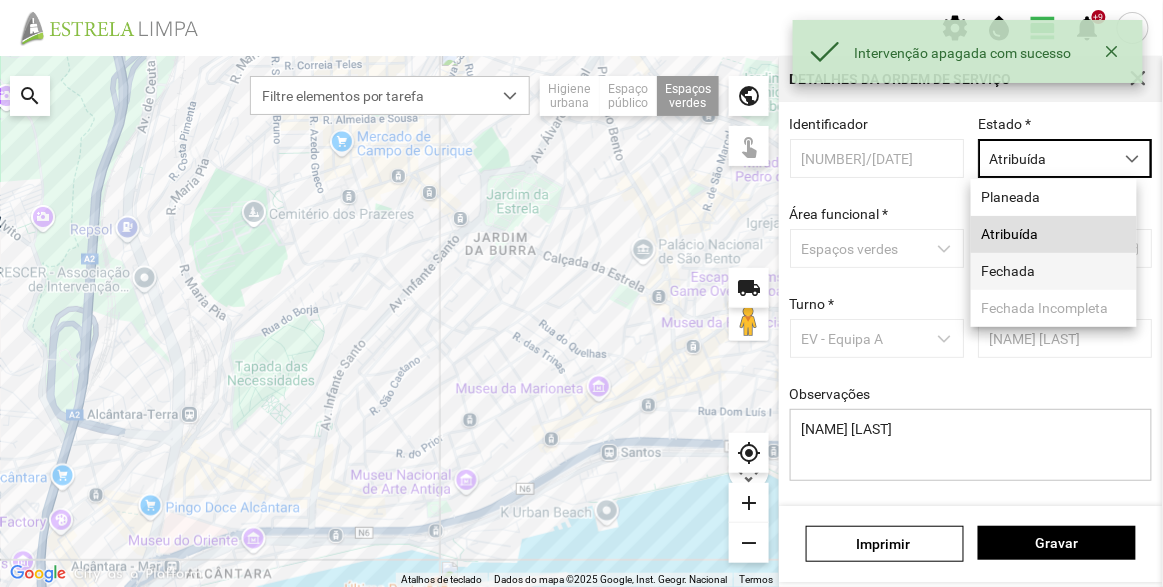 click on "Fechada" at bounding box center (1054, 271) 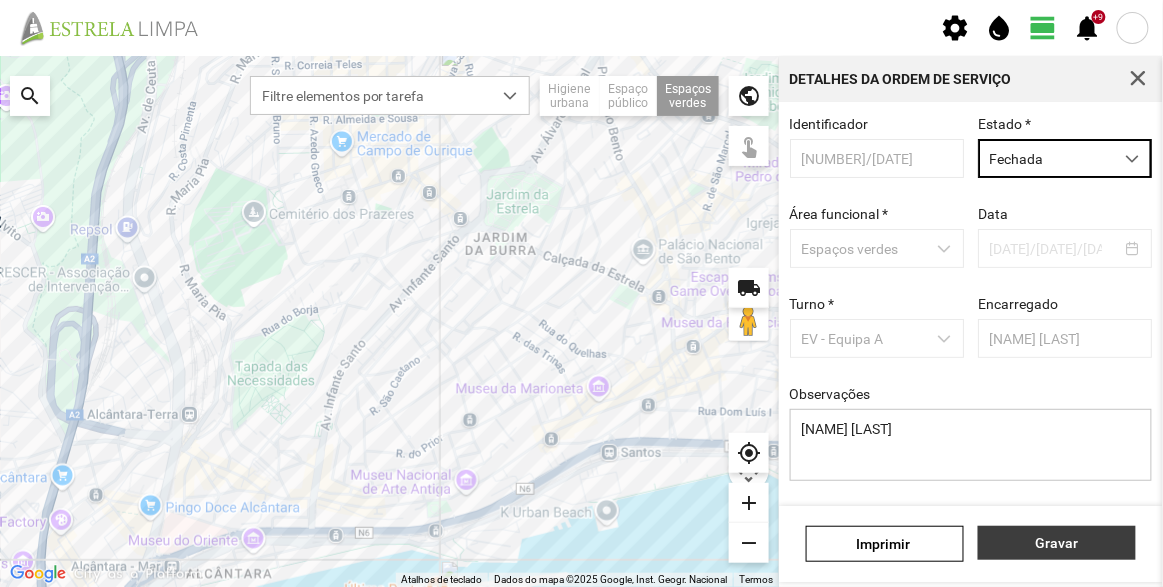click on "Gravar" at bounding box center (1057, 543) 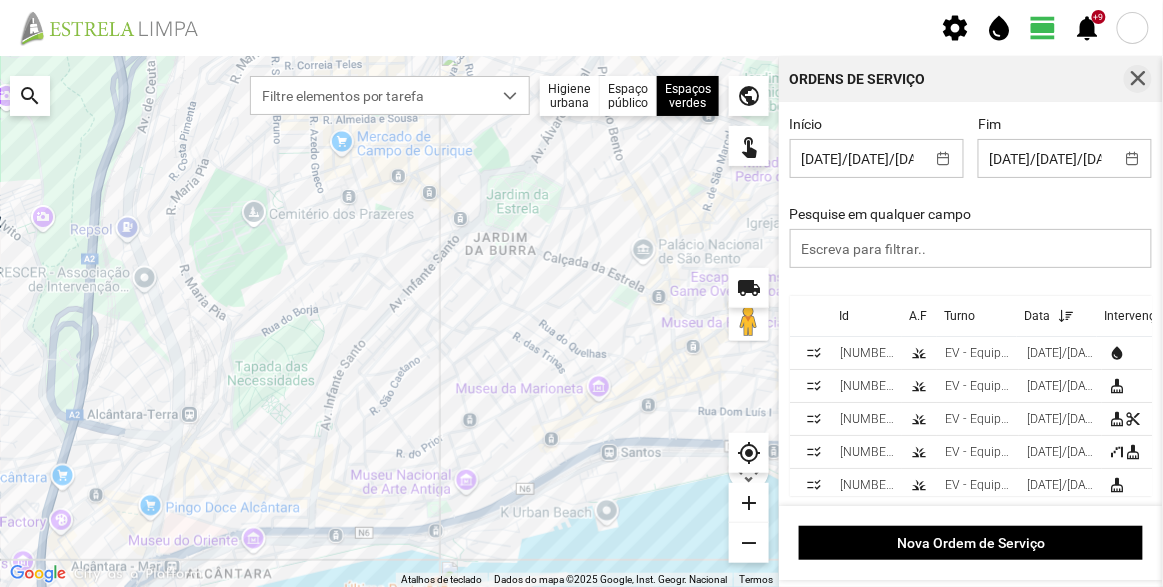 click at bounding box center (1138, 79) 